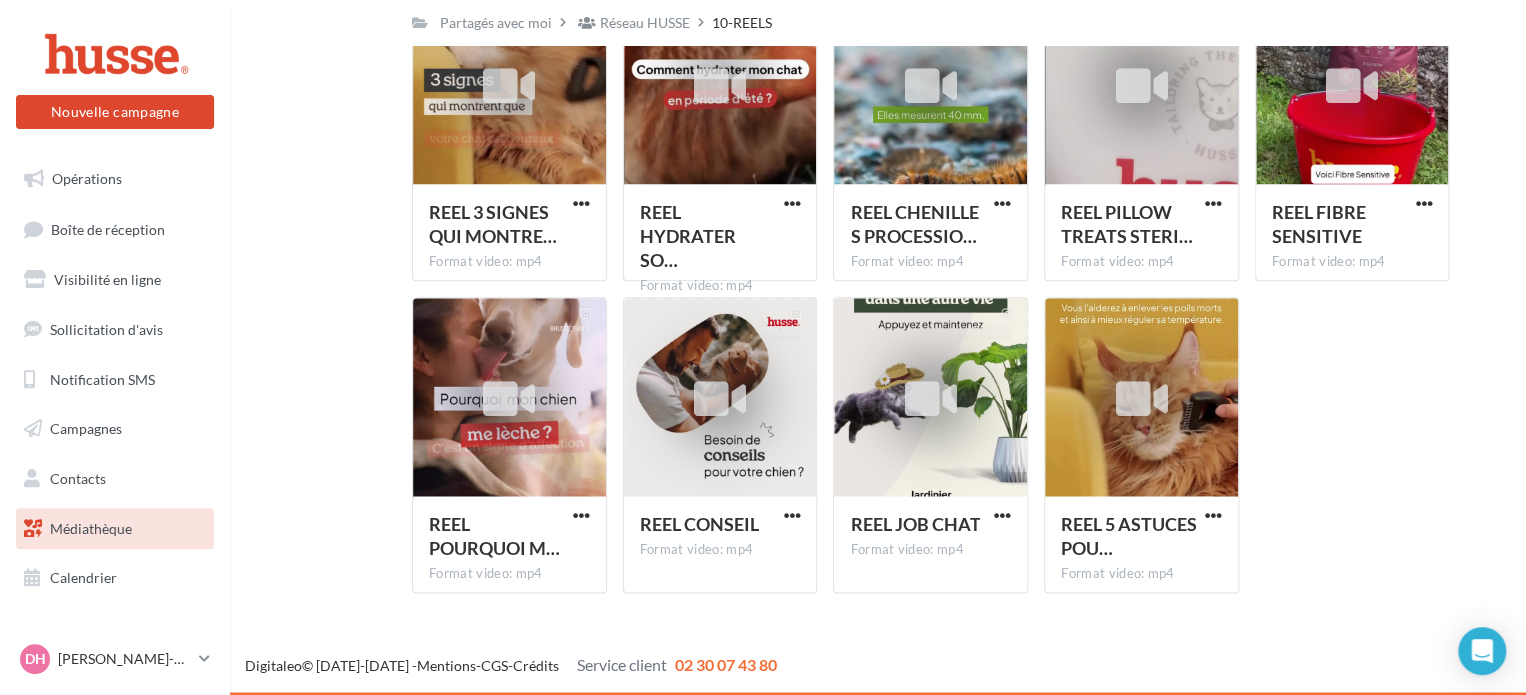 scroll, scrollTop: 1047, scrollLeft: 0, axis: vertical 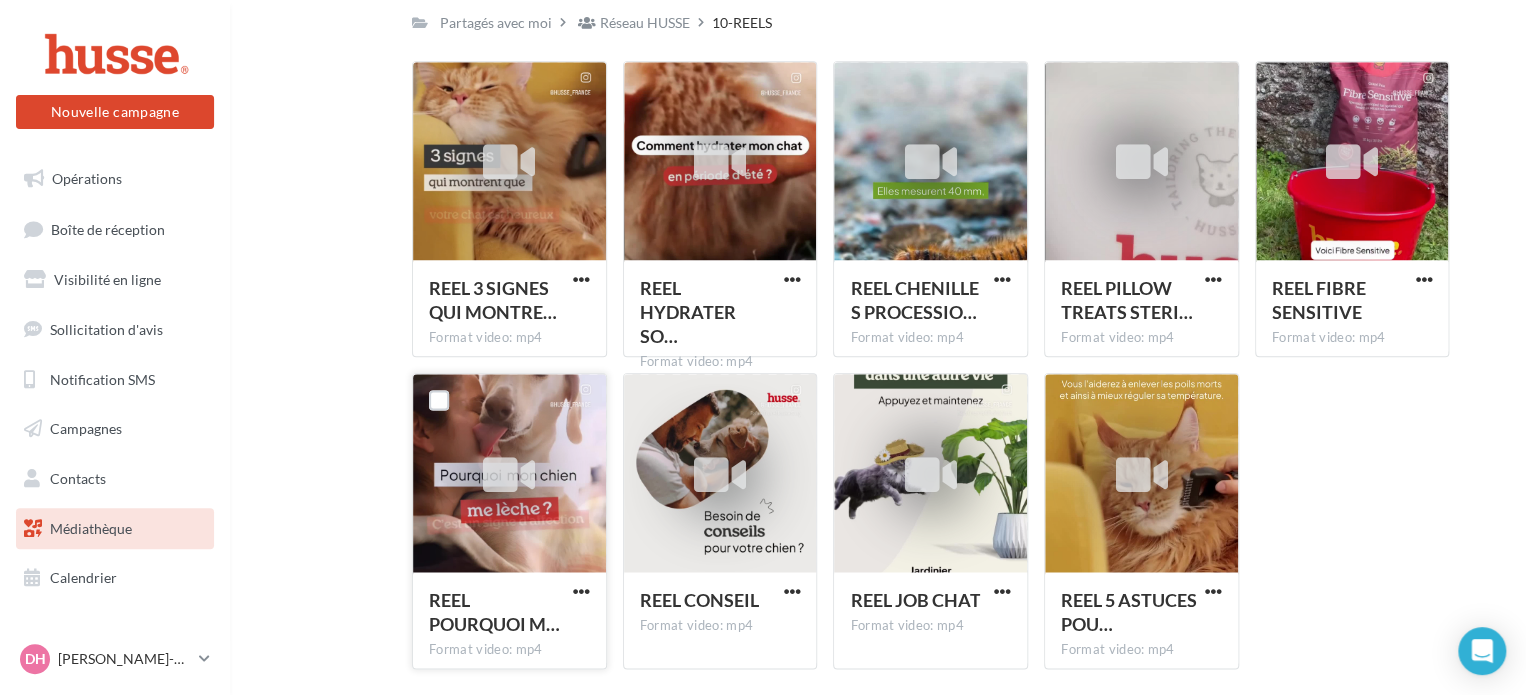 click at bounding box center [509, 474] 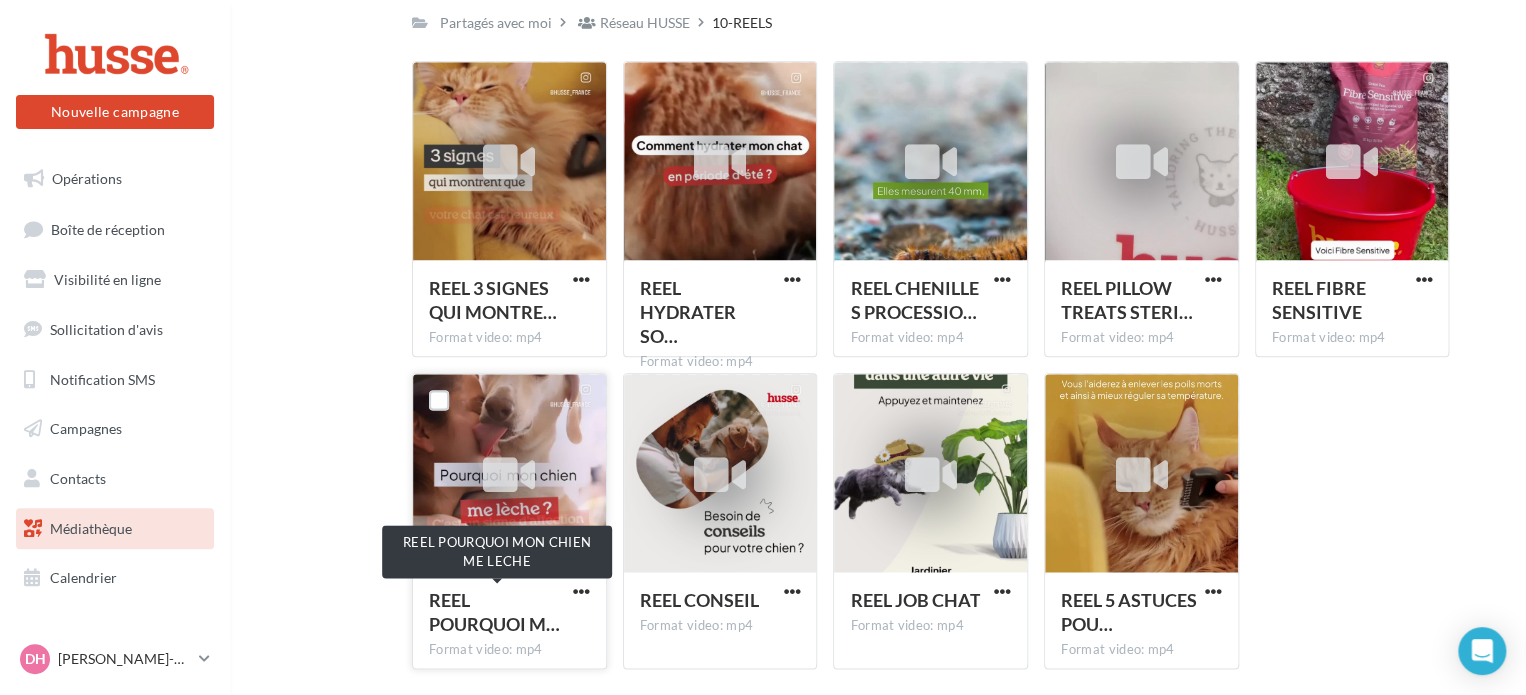 click on "REEL POURQUOI M…" at bounding box center [497, 612] 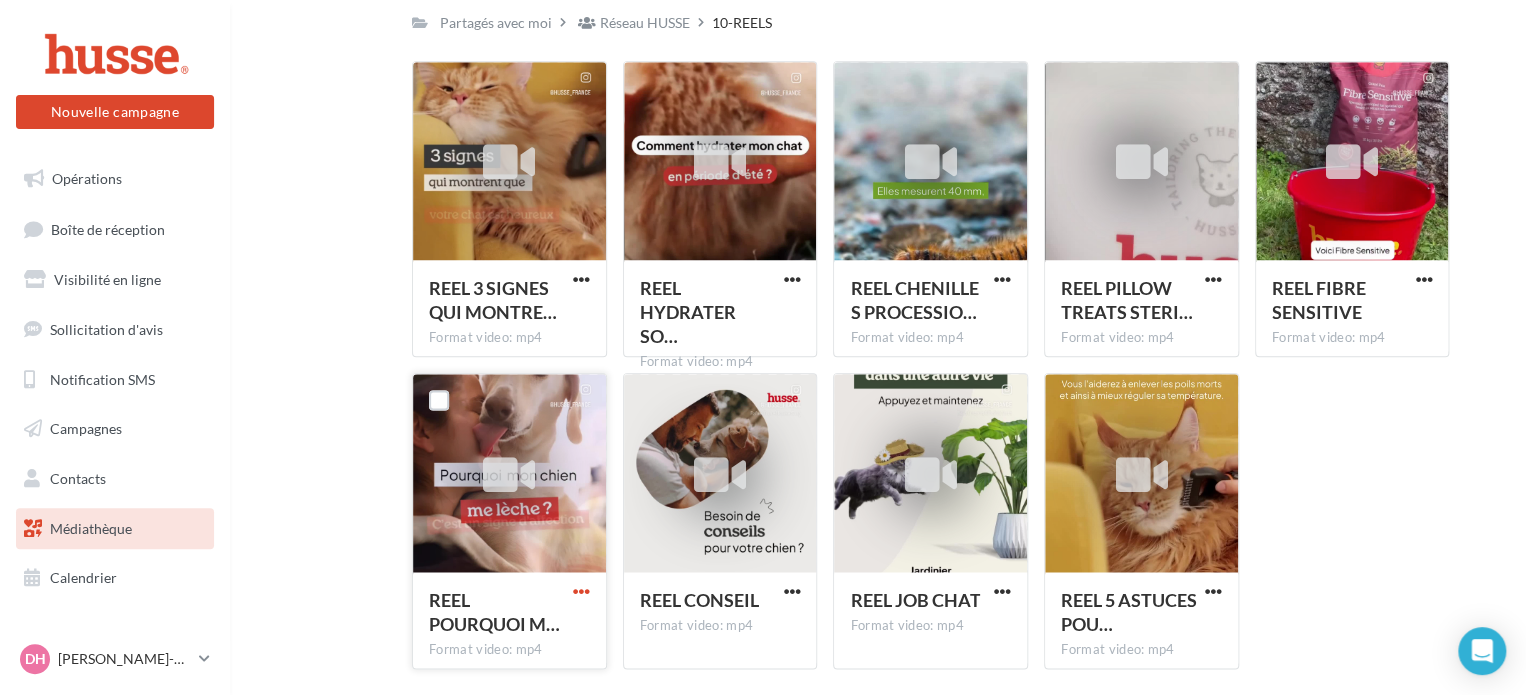 click at bounding box center (581, 591) 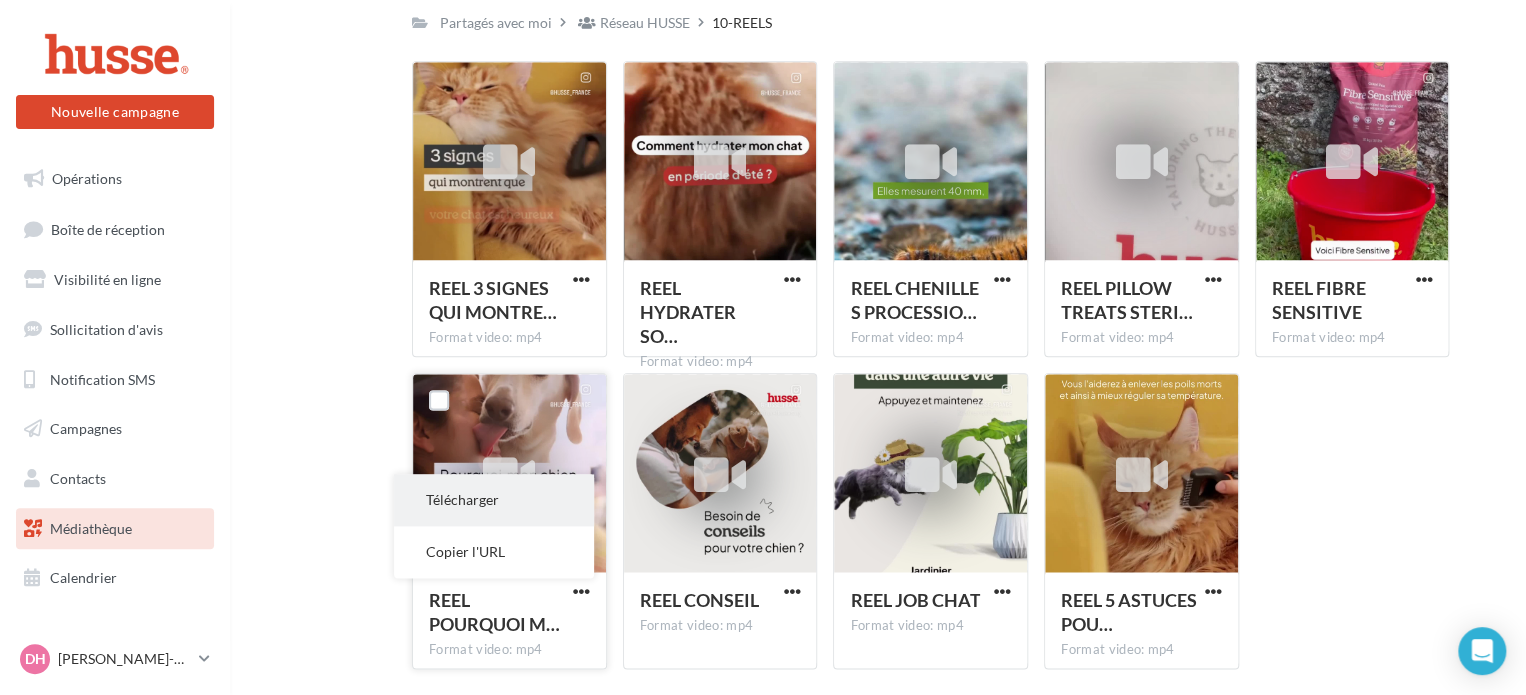 click on "Télécharger" at bounding box center [494, 500] 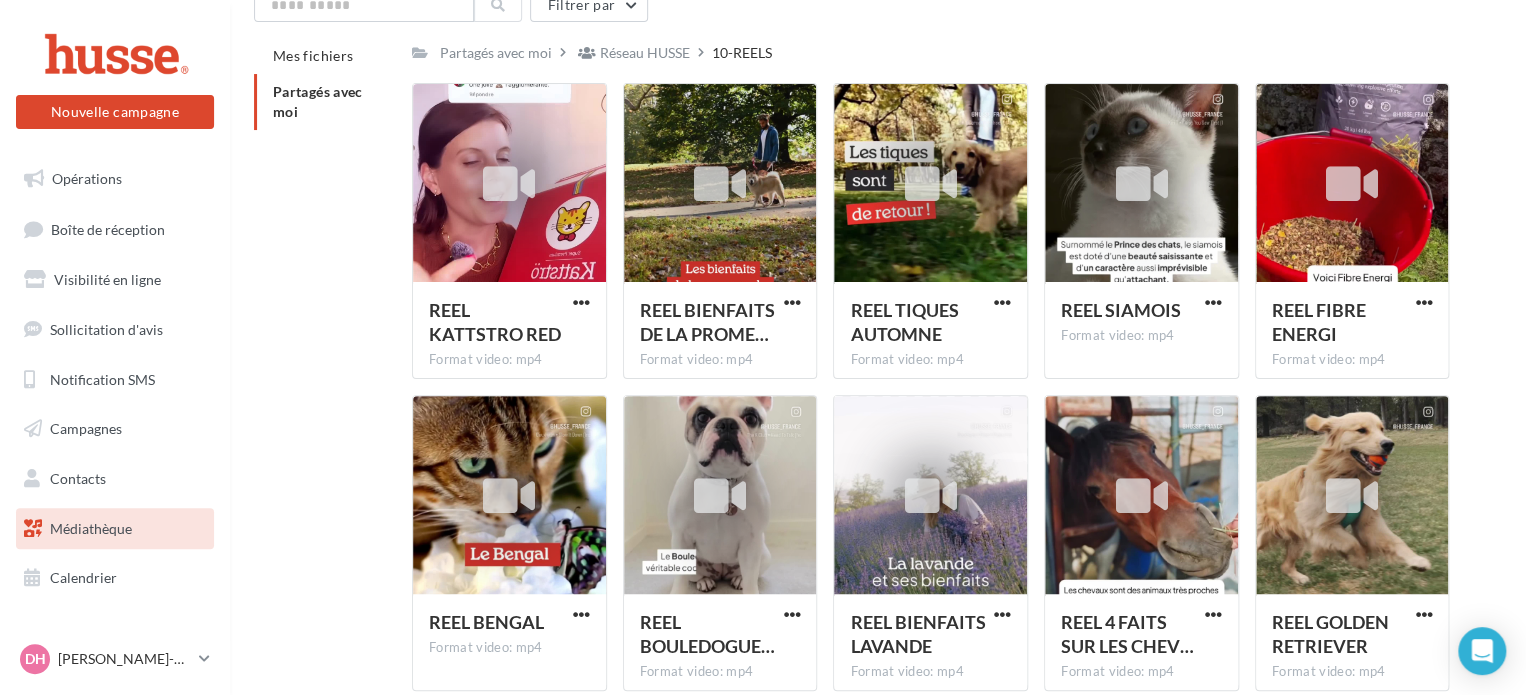 scroll, scrollTop: 0, scrollLeft: 0, axis: both 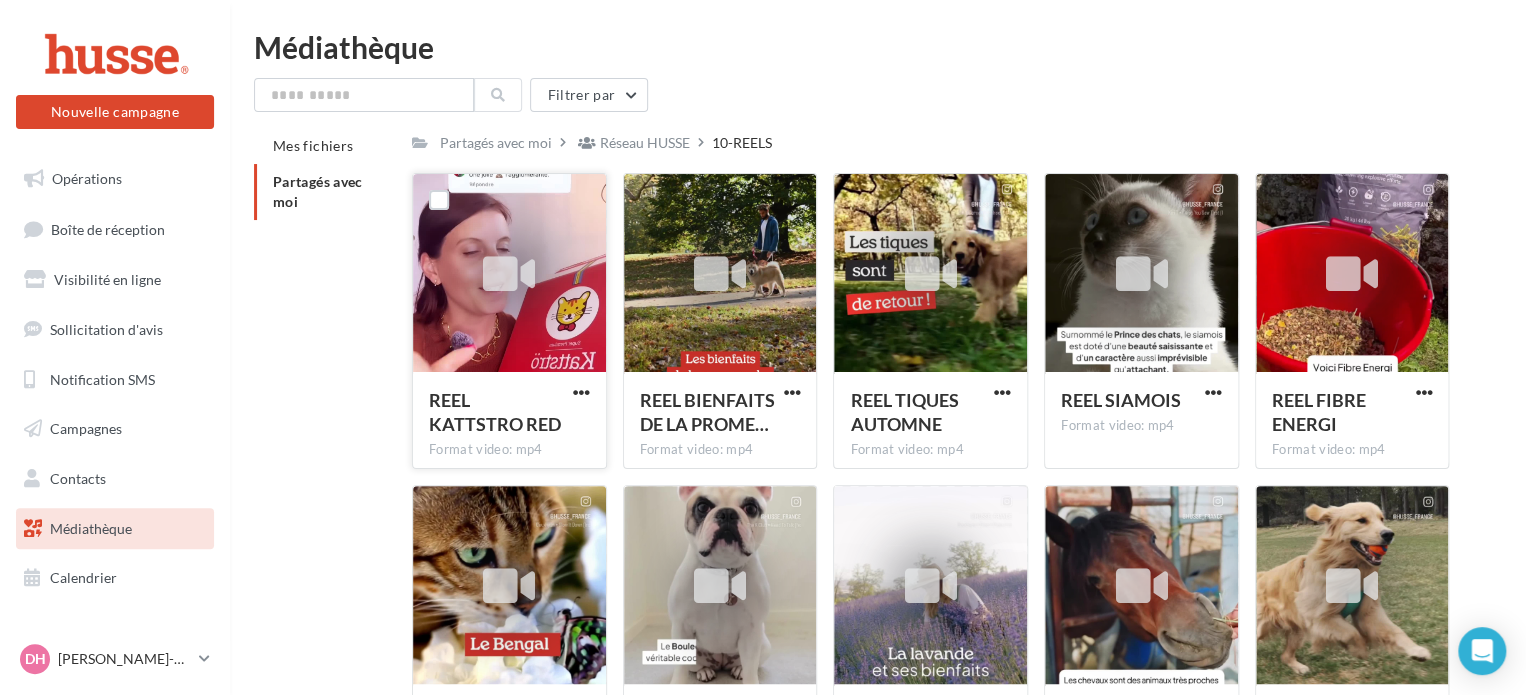 click at bounding box center (509, 275) 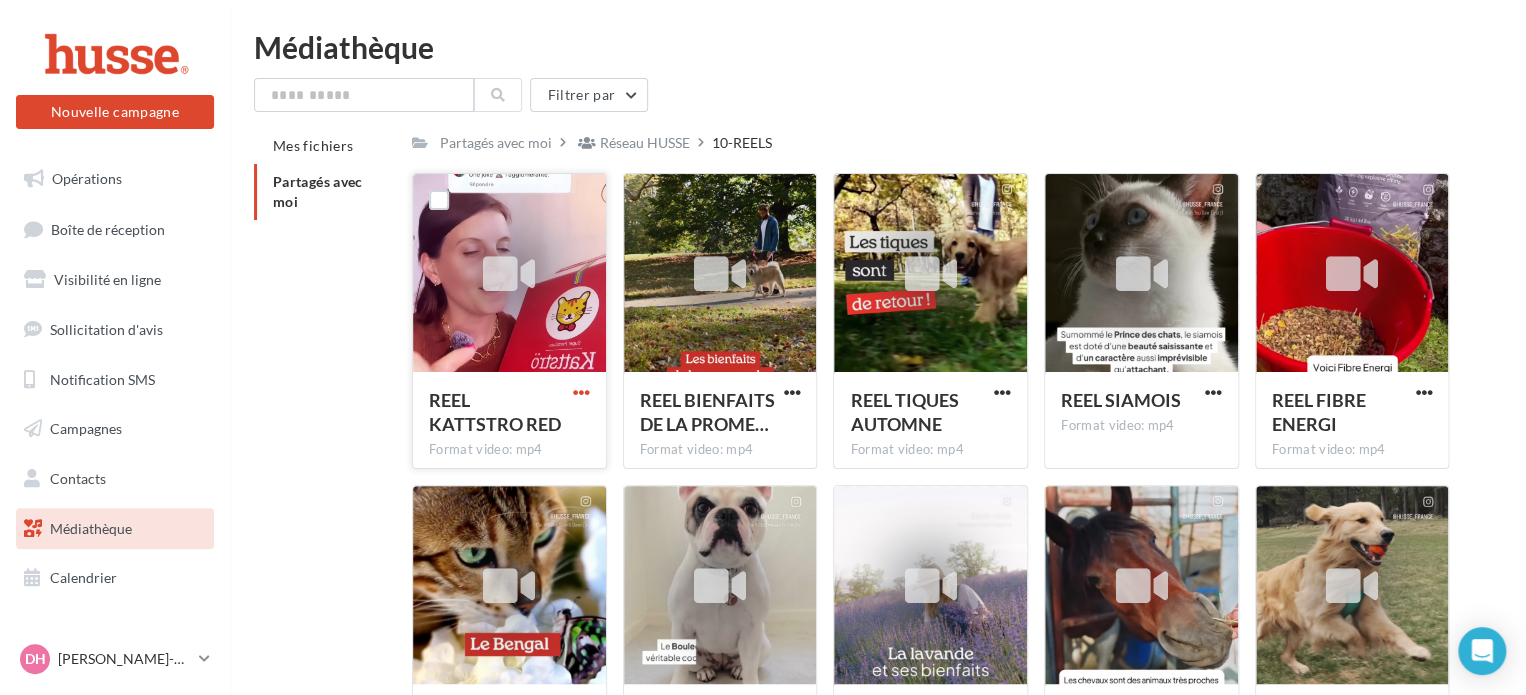 click at bounding box center (581, 392) 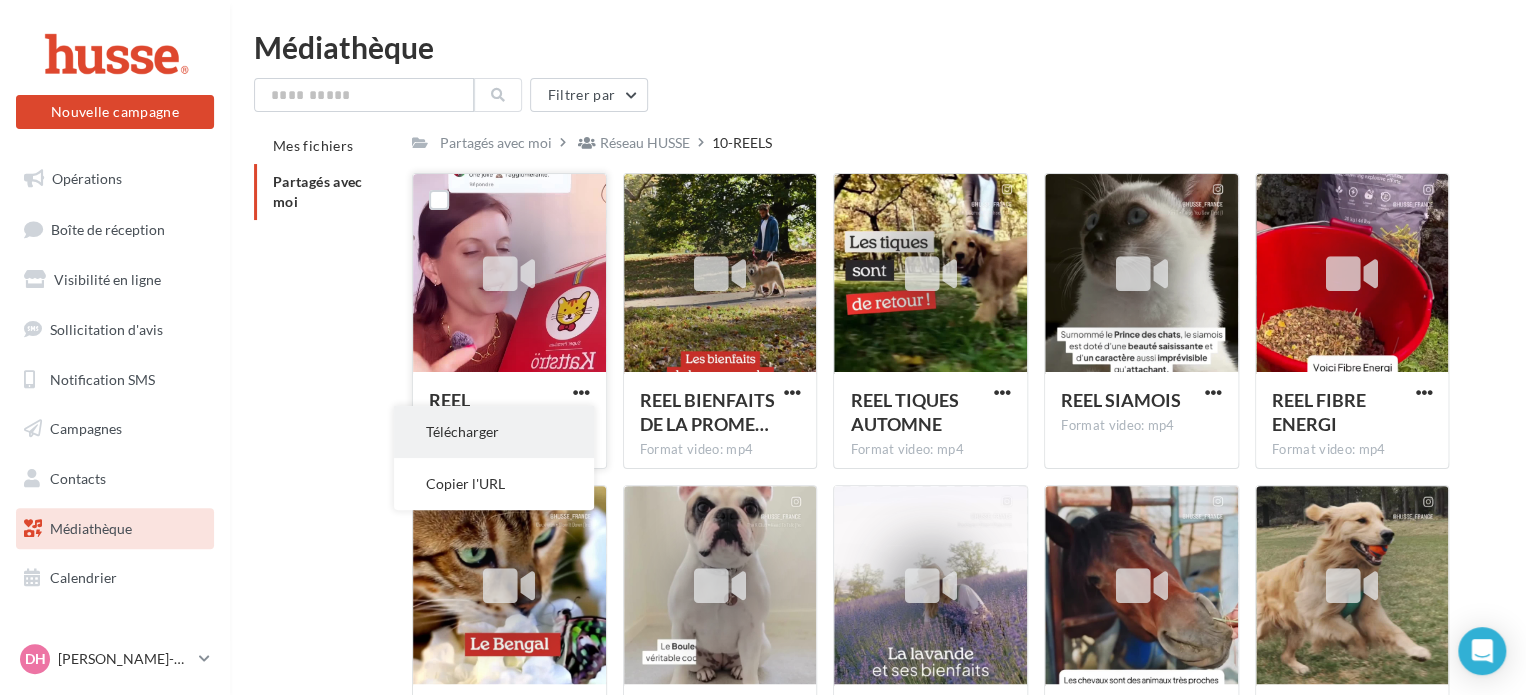 click on "Télécharger" at bounding box center [494, 432] 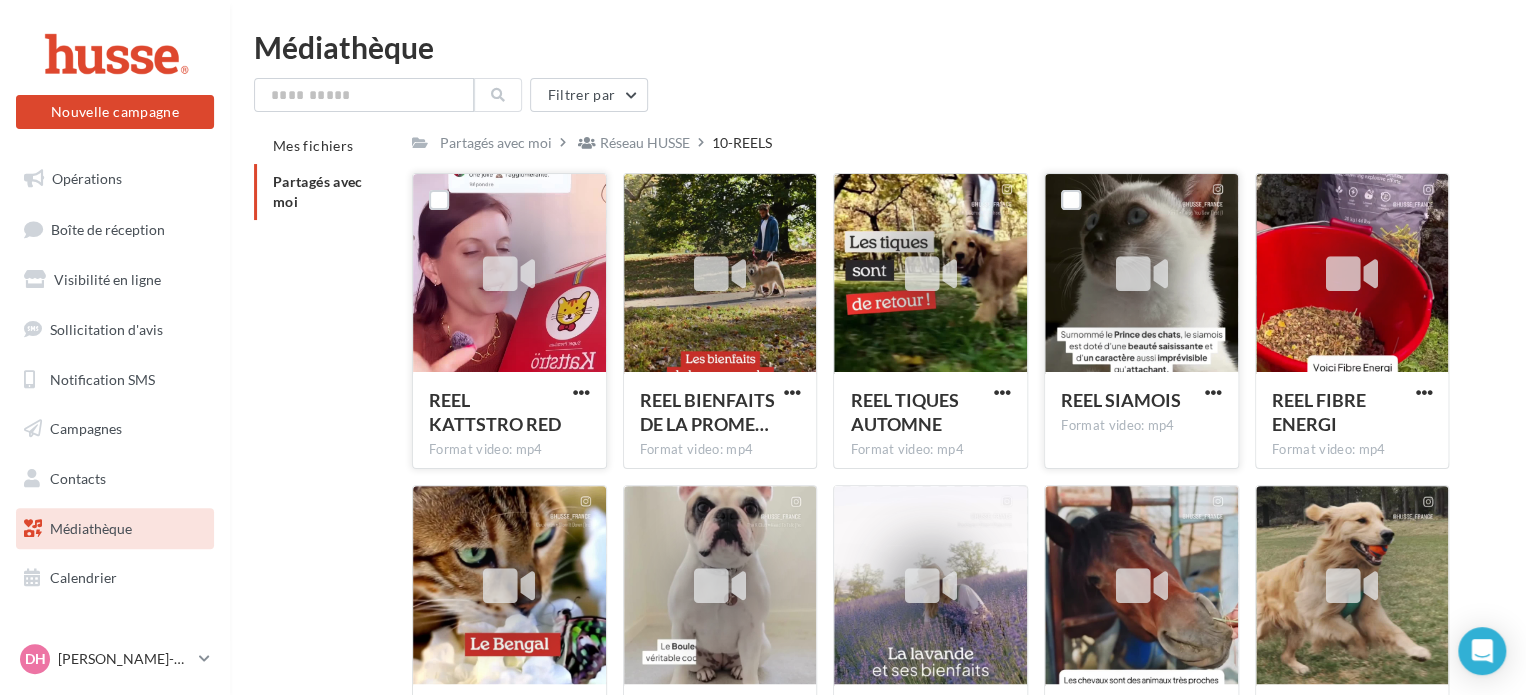 click at bounding box center (1141, 275) 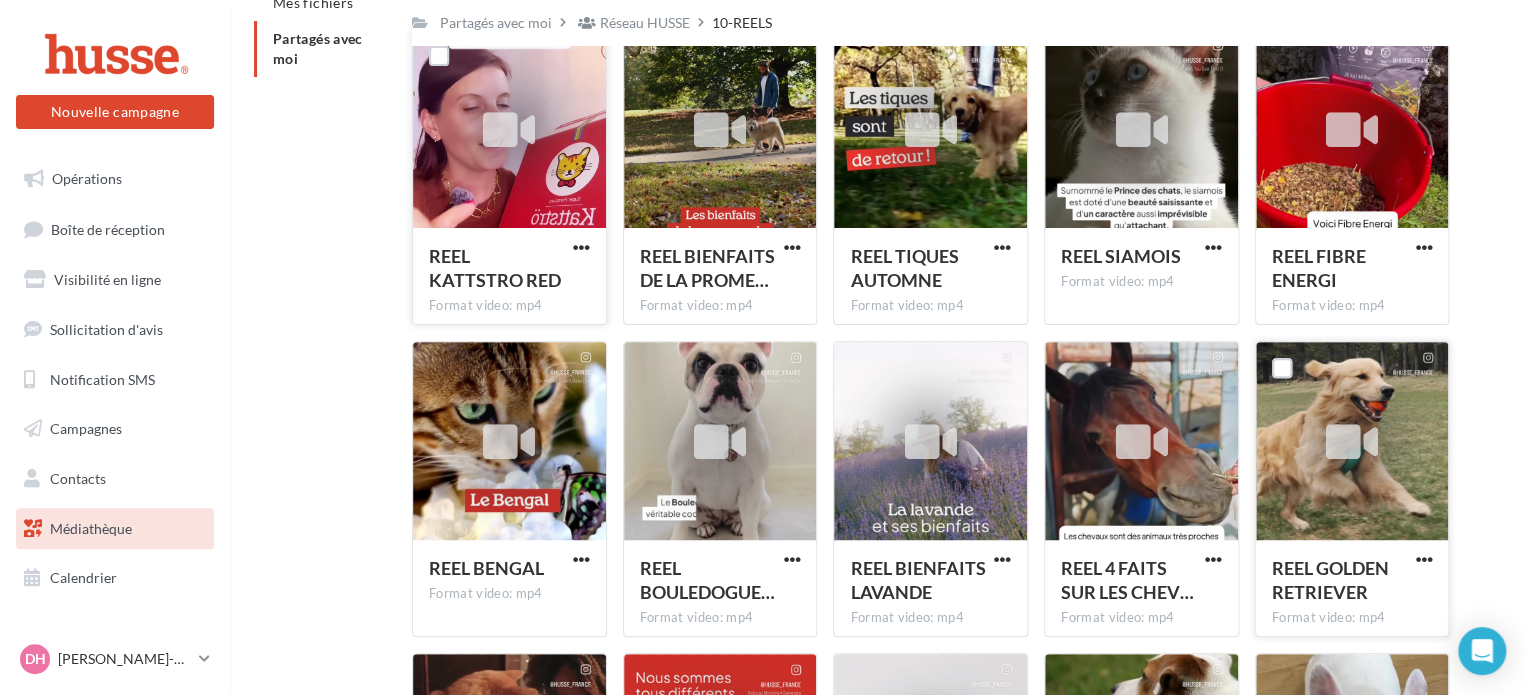 scroll, scrollTop: 168, scrollLeft: 0, axis: vertical 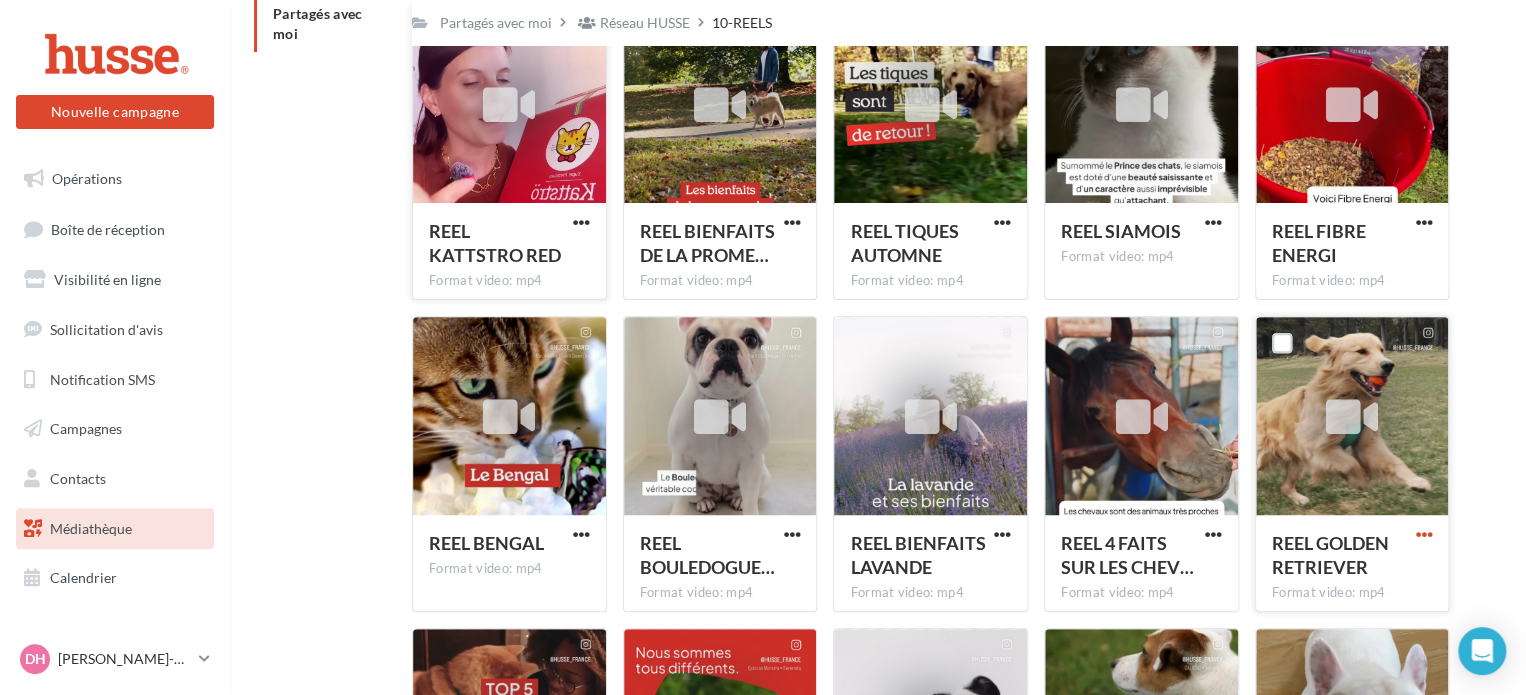 type 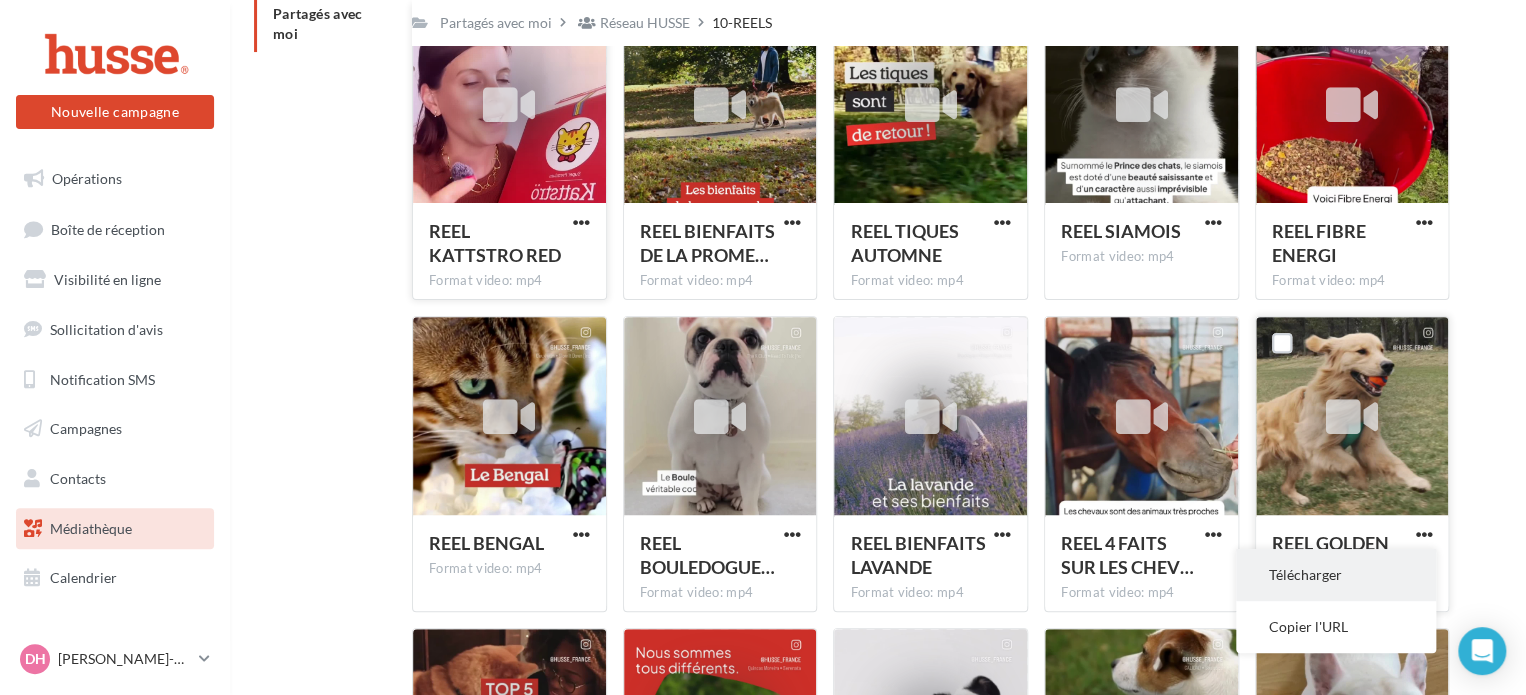 click on "Télécharger" at bounding box center (1336, 575) 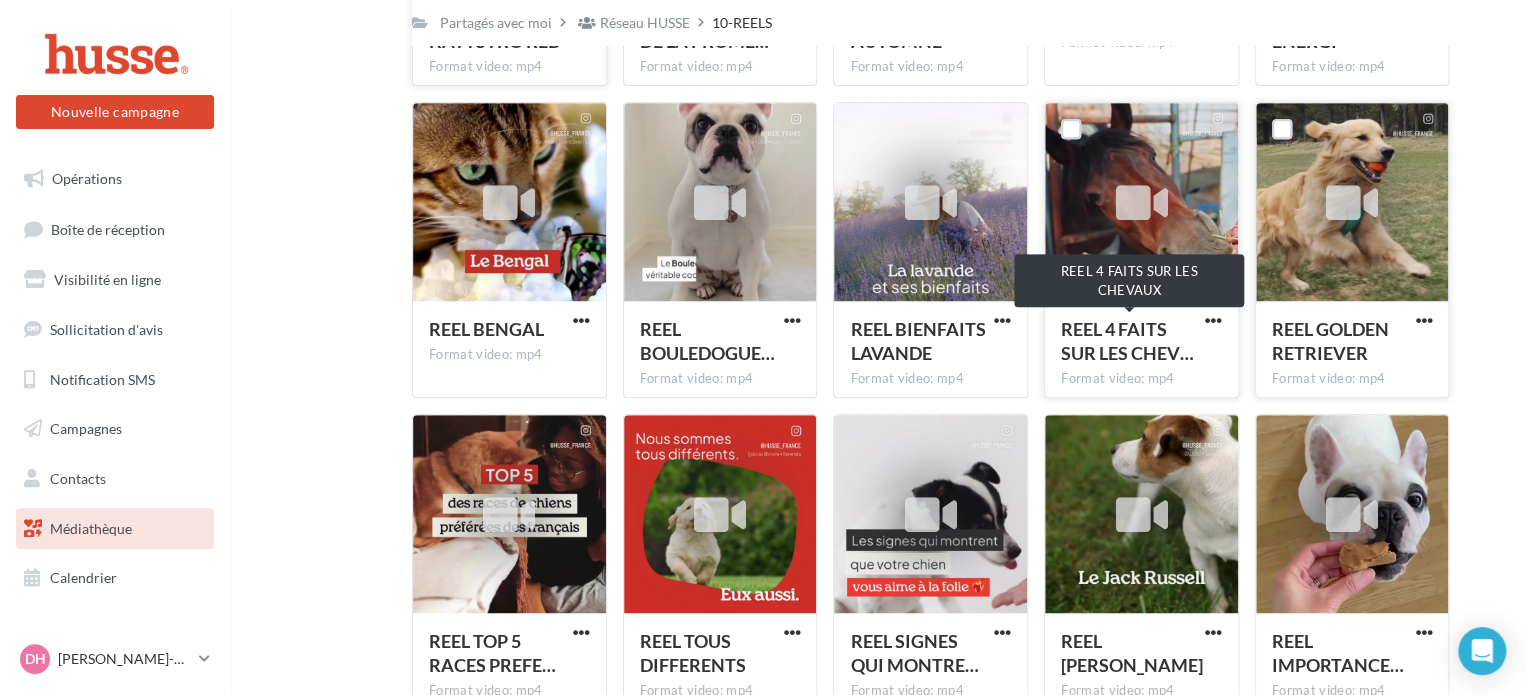 scroll, scrollTop: 424, scrollLeft: 0, axis: vertical 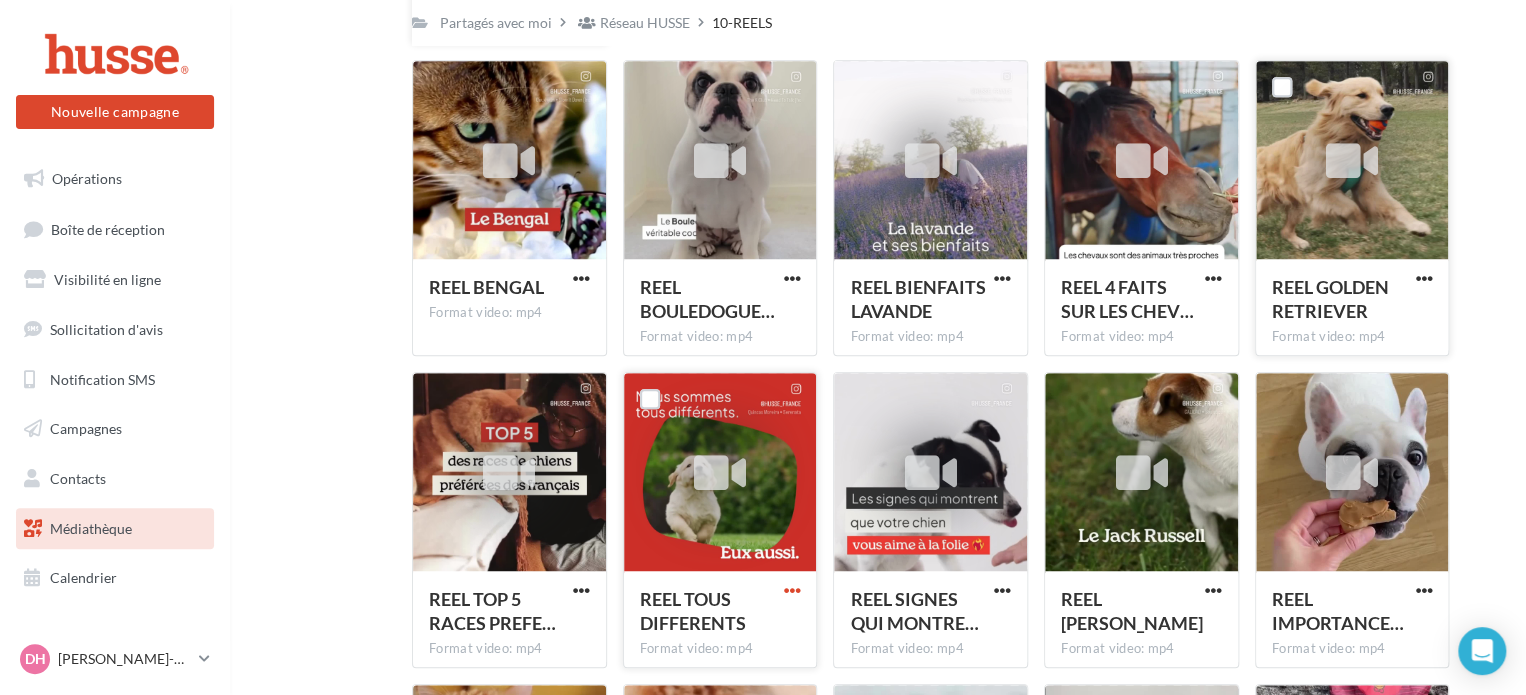 click at bounding box center (791, 590) 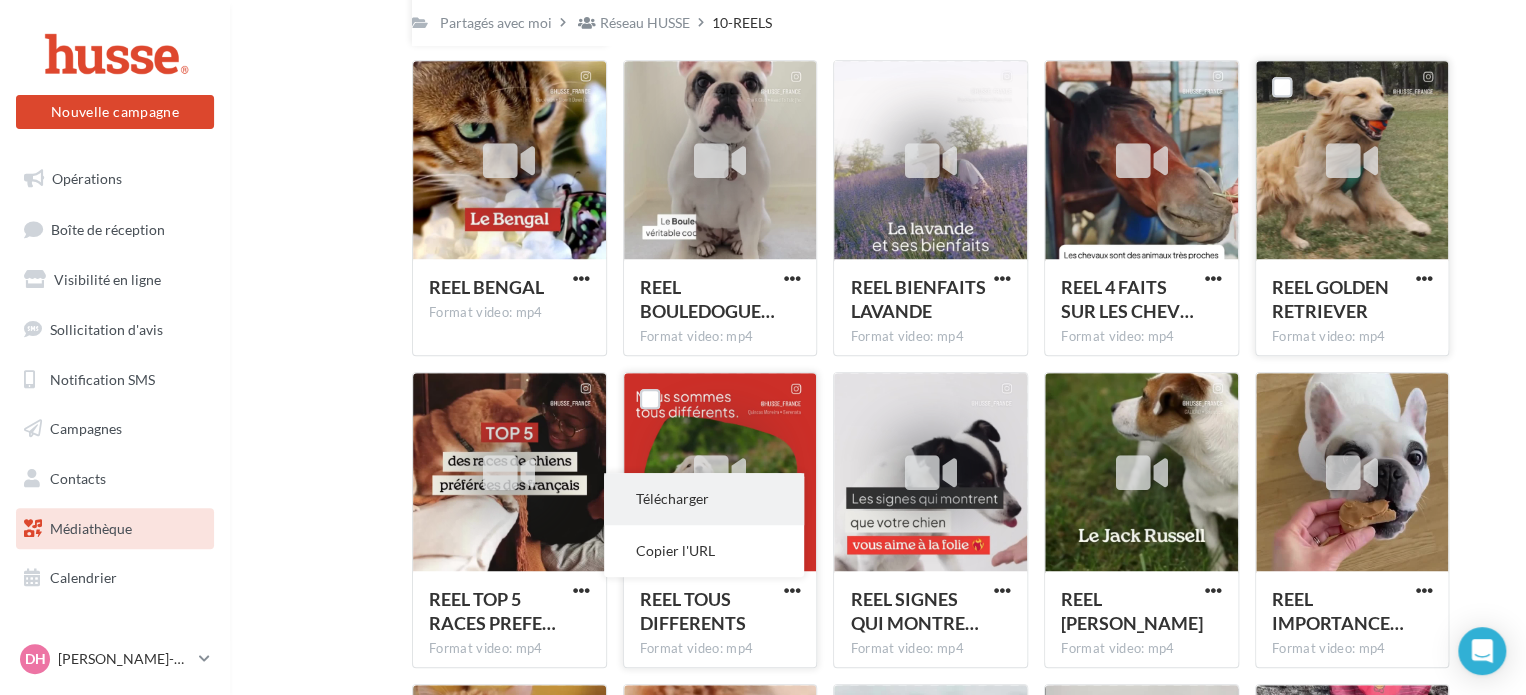 click on "Télécharger" at bounding box center [704, 499] 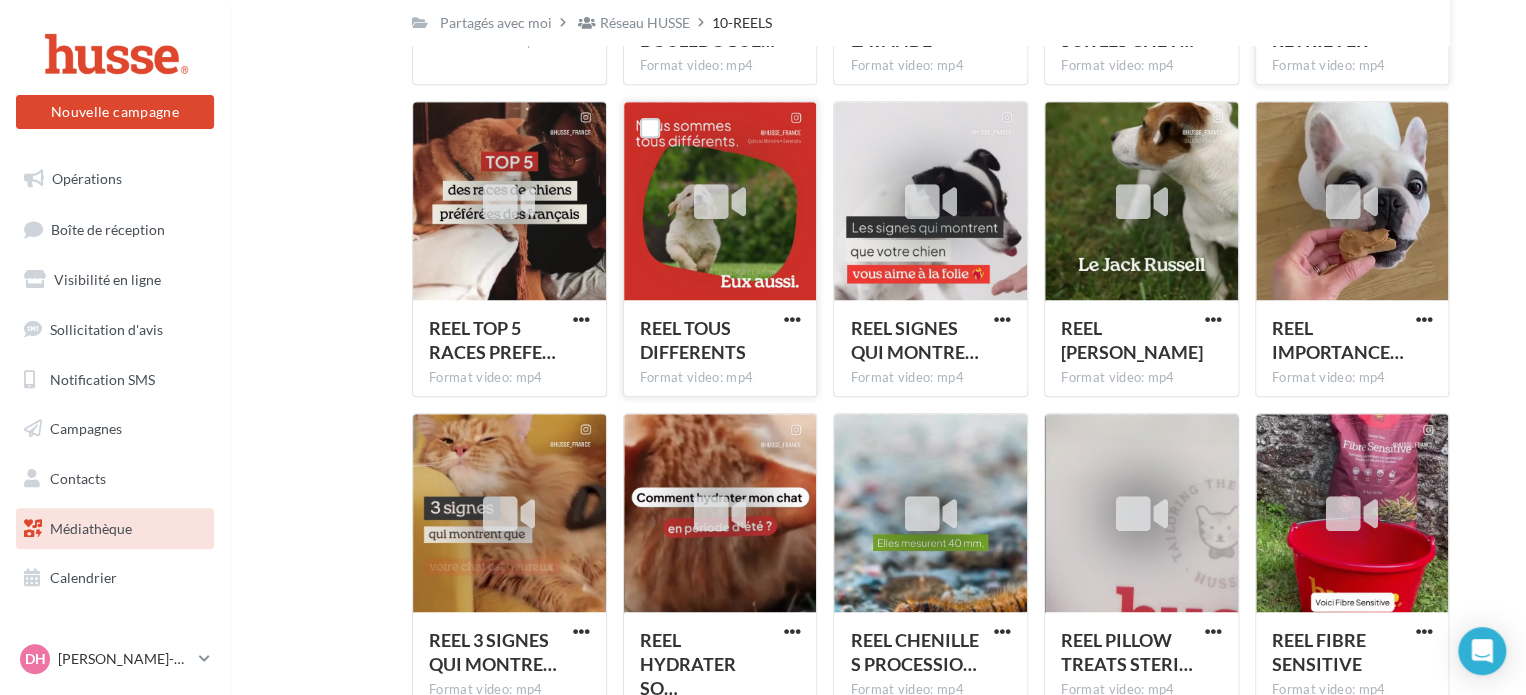 scroll, scrollTop: 696, scrollLeft: 0, axis: vertical 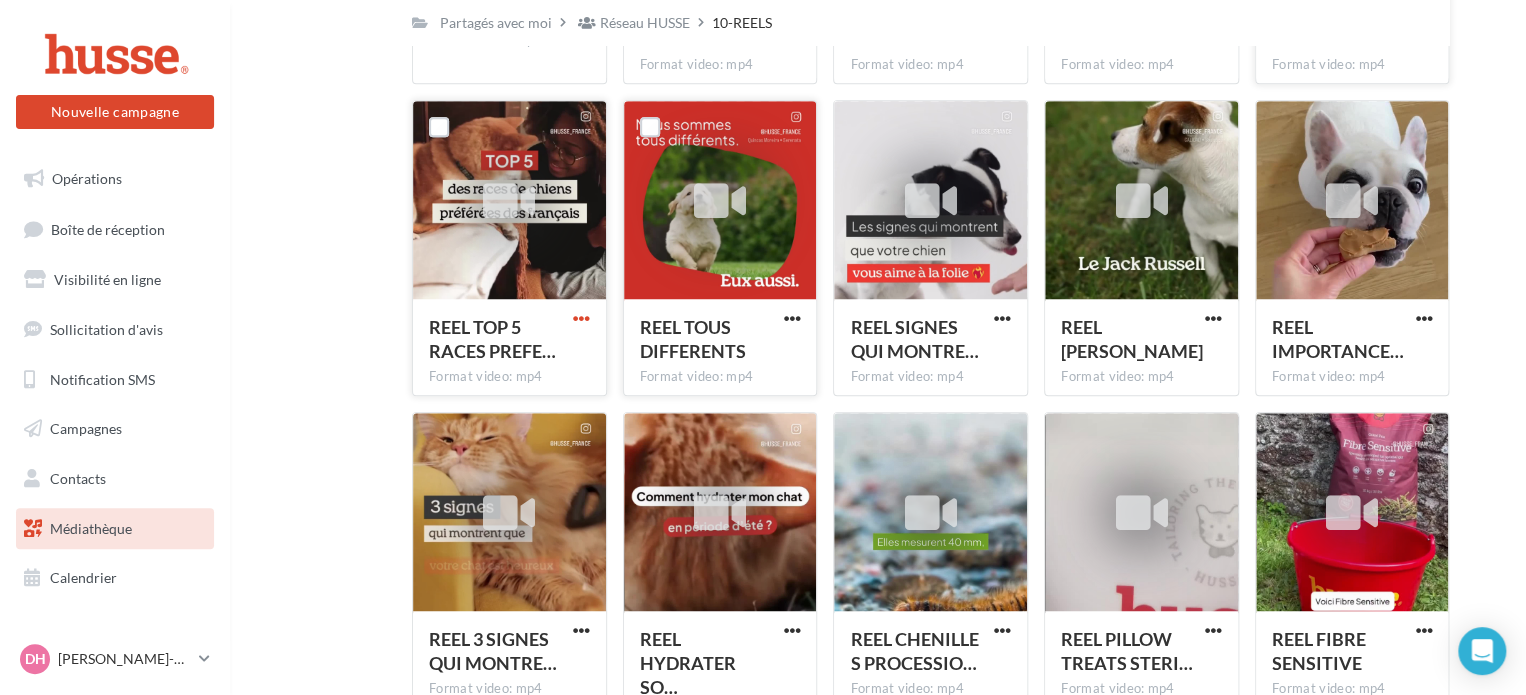 click at bounding box center [581, 318] 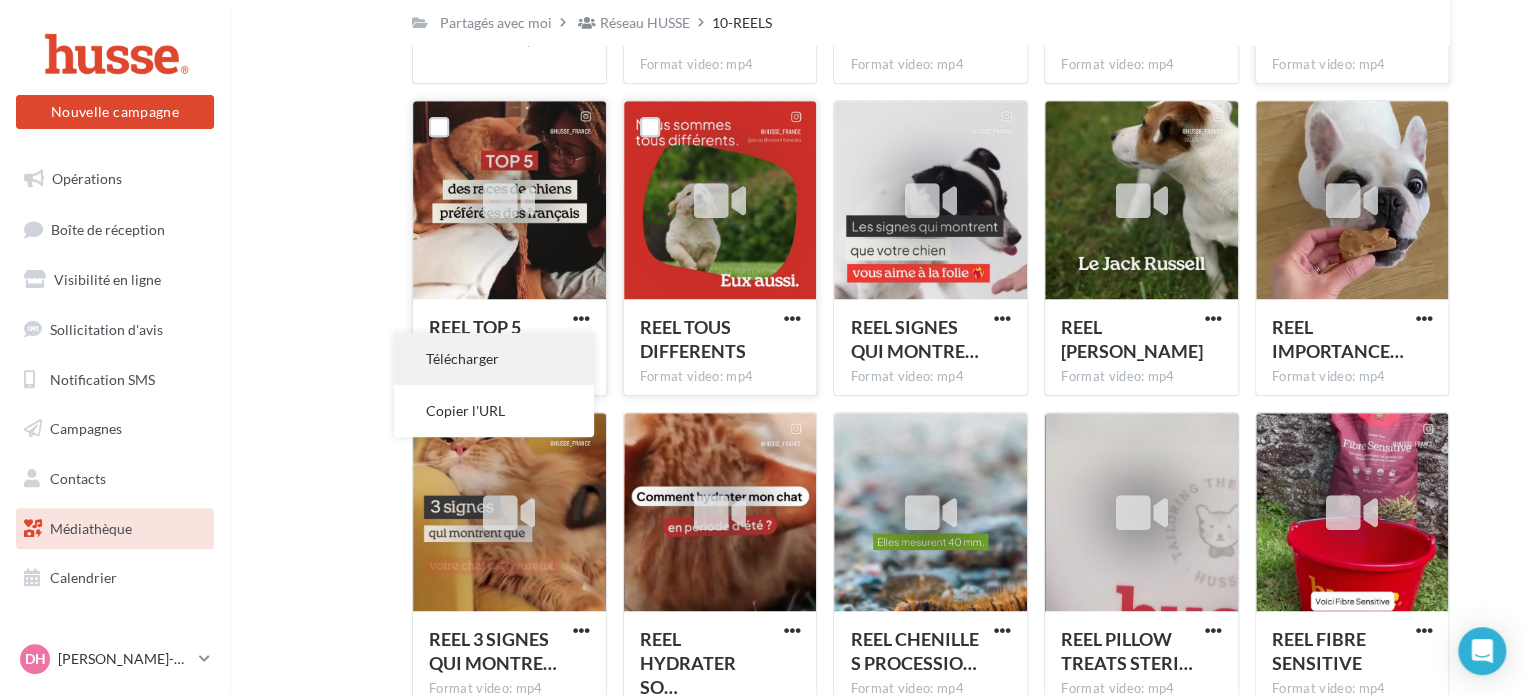 click on "Télécharger" at bounding box center (494, 359) 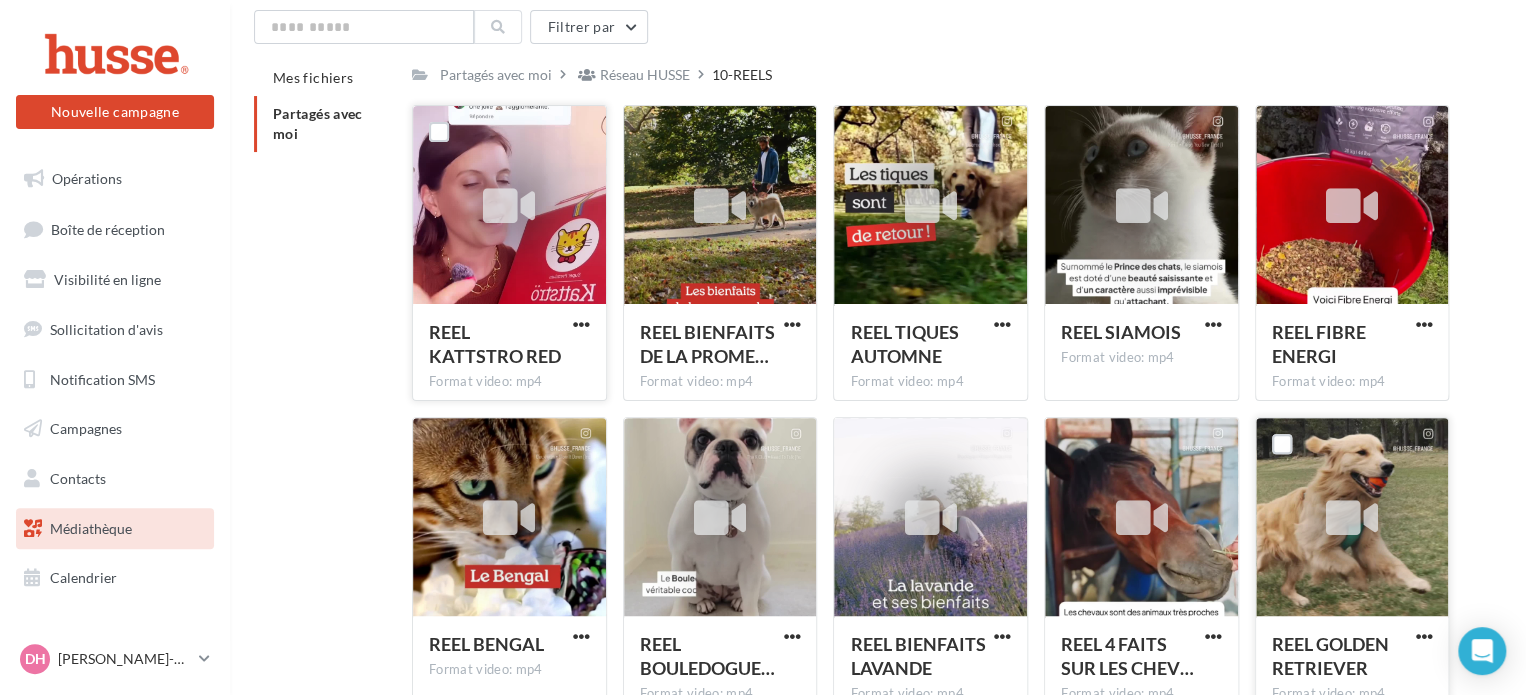 scroll, scrollTop: 0, scrollLeft: 0, axis: both 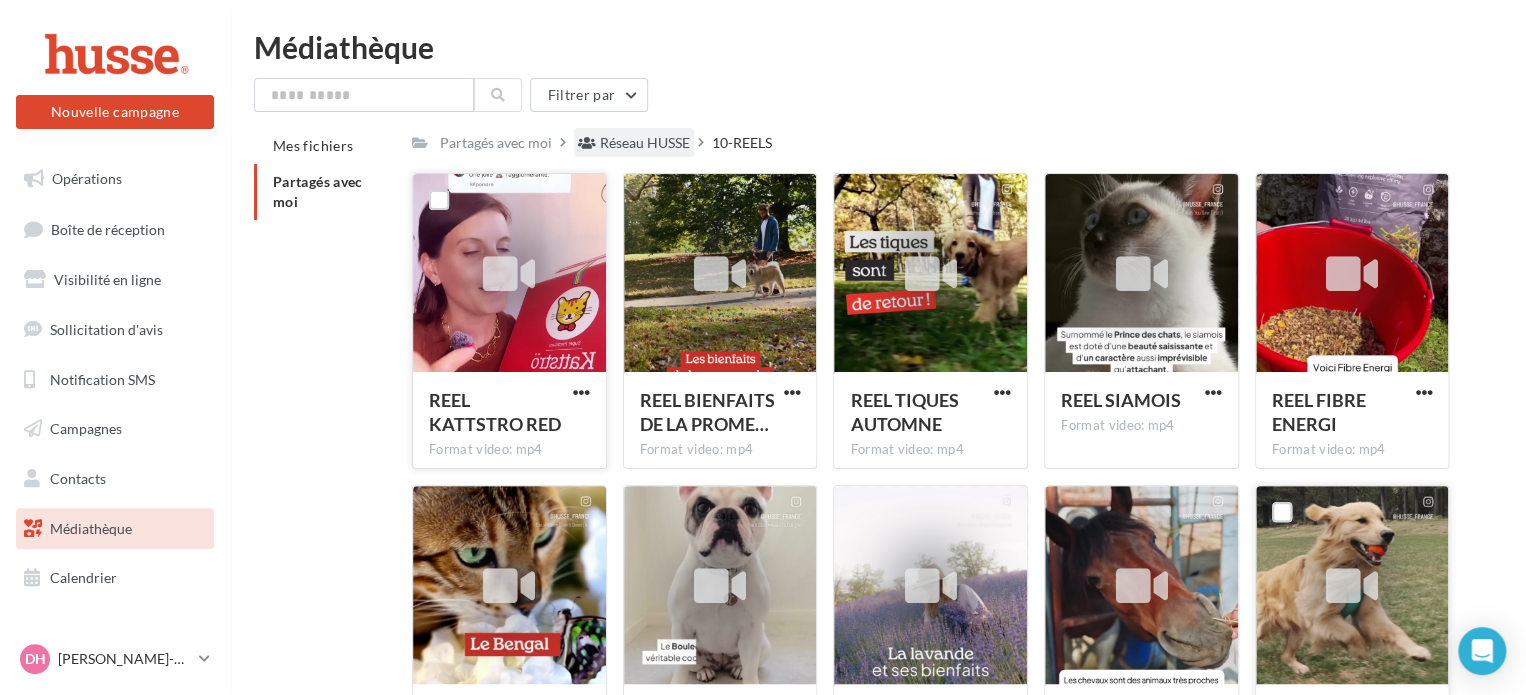 click on "Réseau HUSSE" at bounding box center [645, 143] 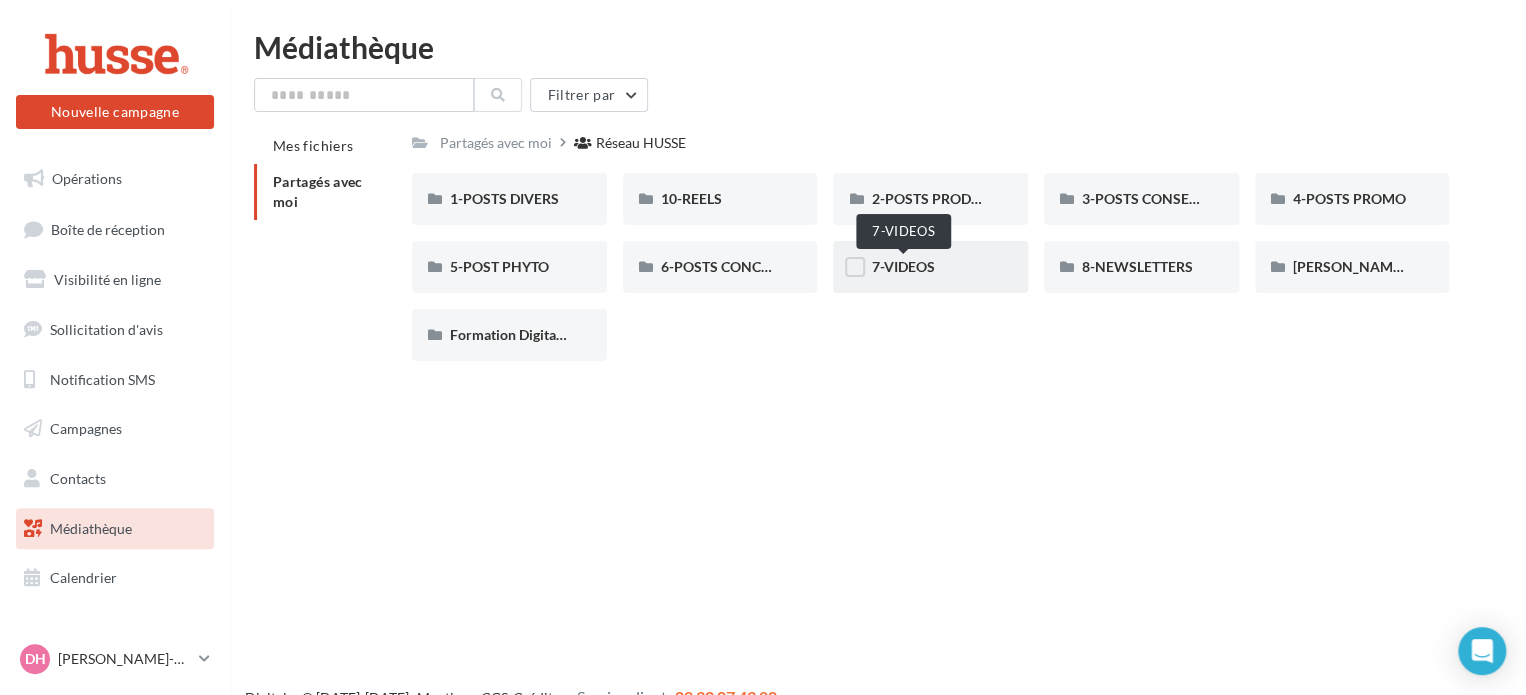 click on "7-VIDEOS" at bounding box center (902, 266) 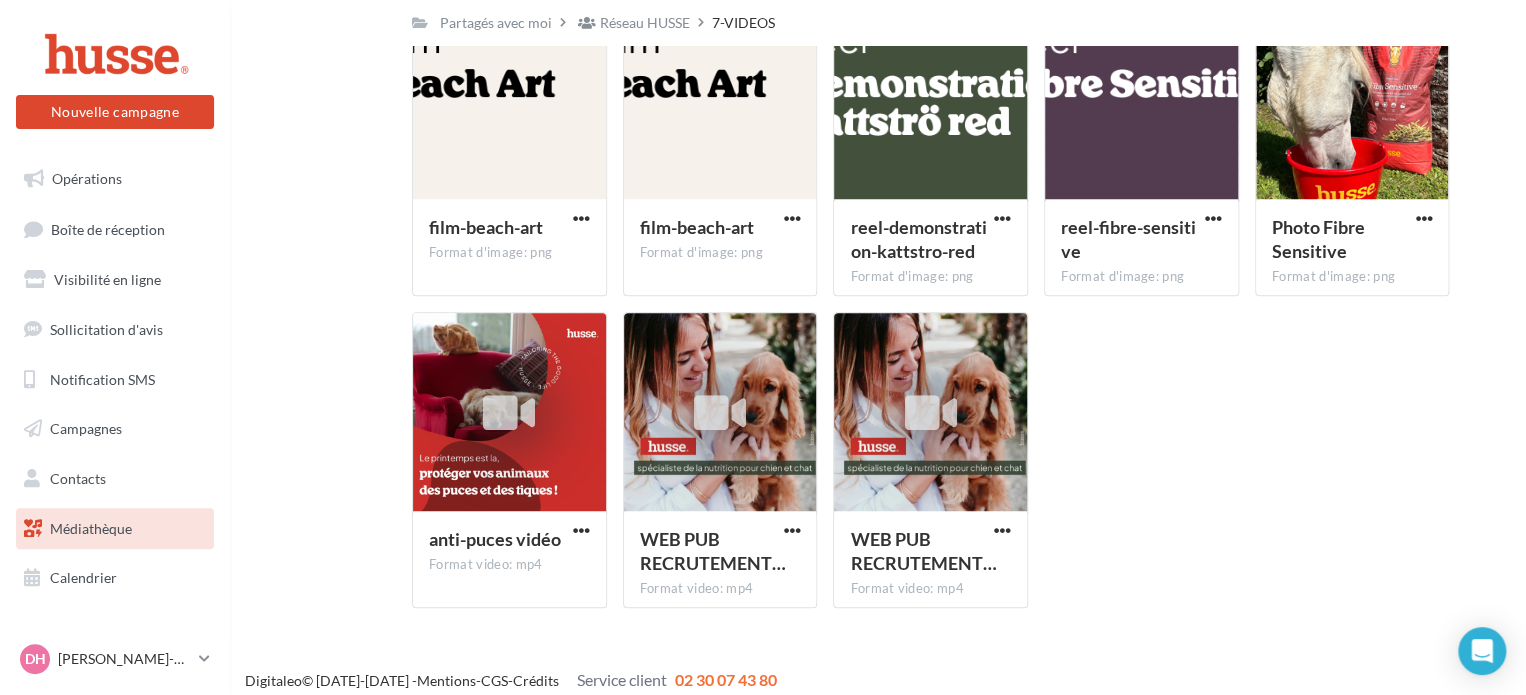scroll, scrollTop: 379, scrollLeft: 0, axis: vertical 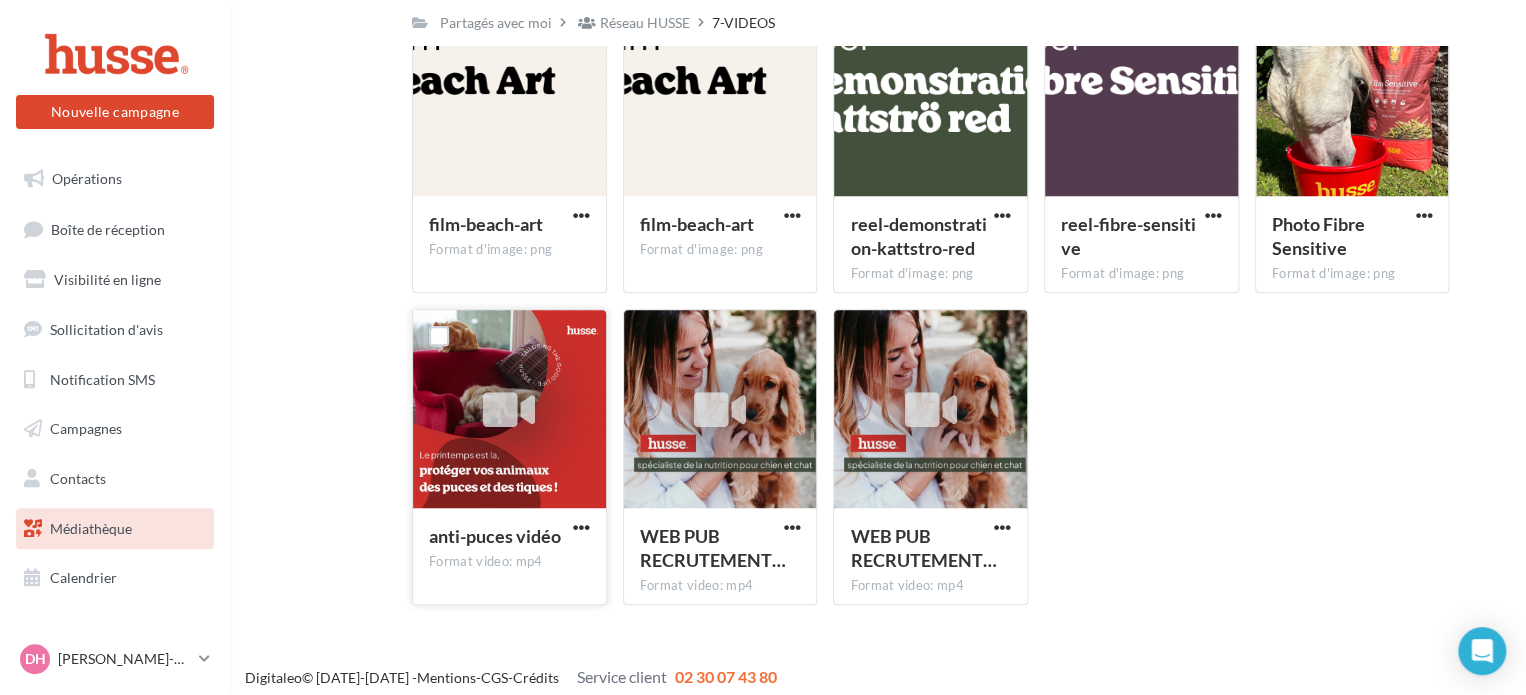 click at bounding box center (509, 410) 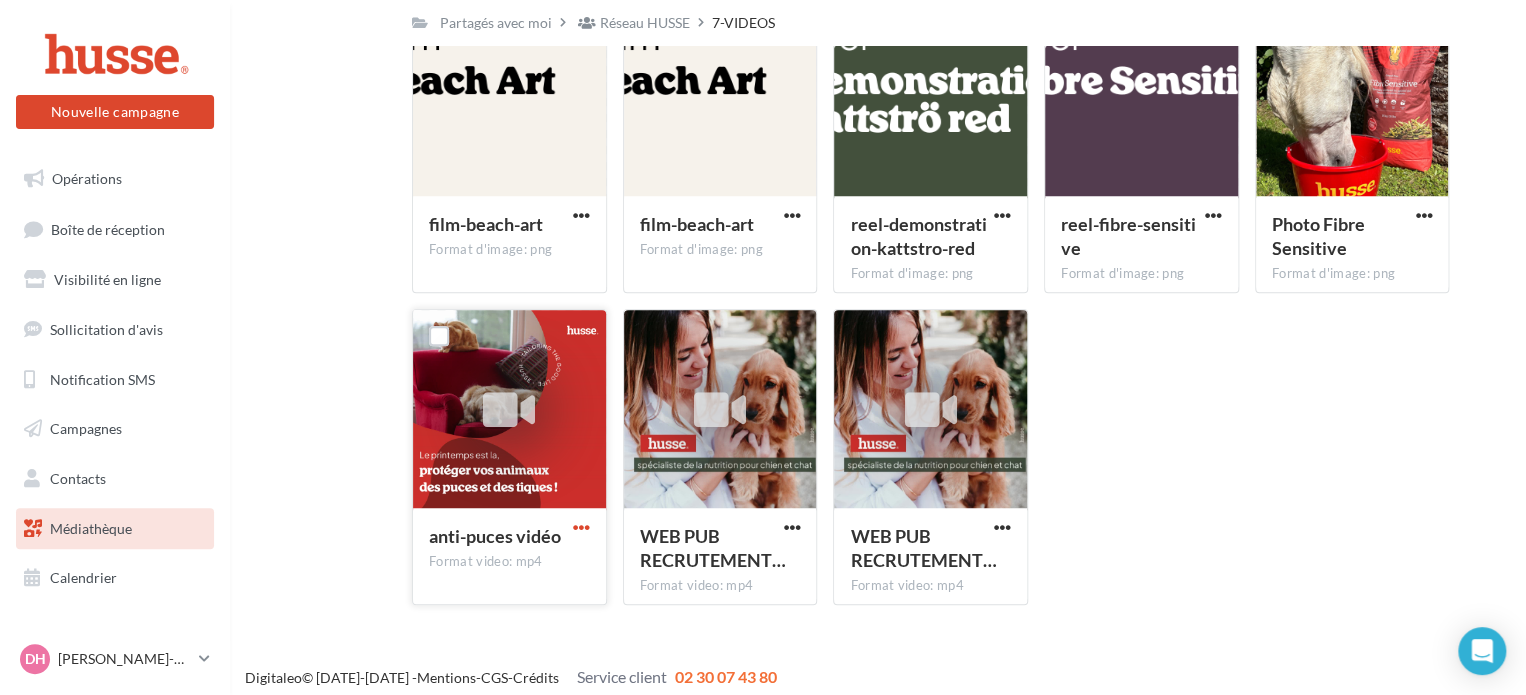 click at bounding box center [581, 527] 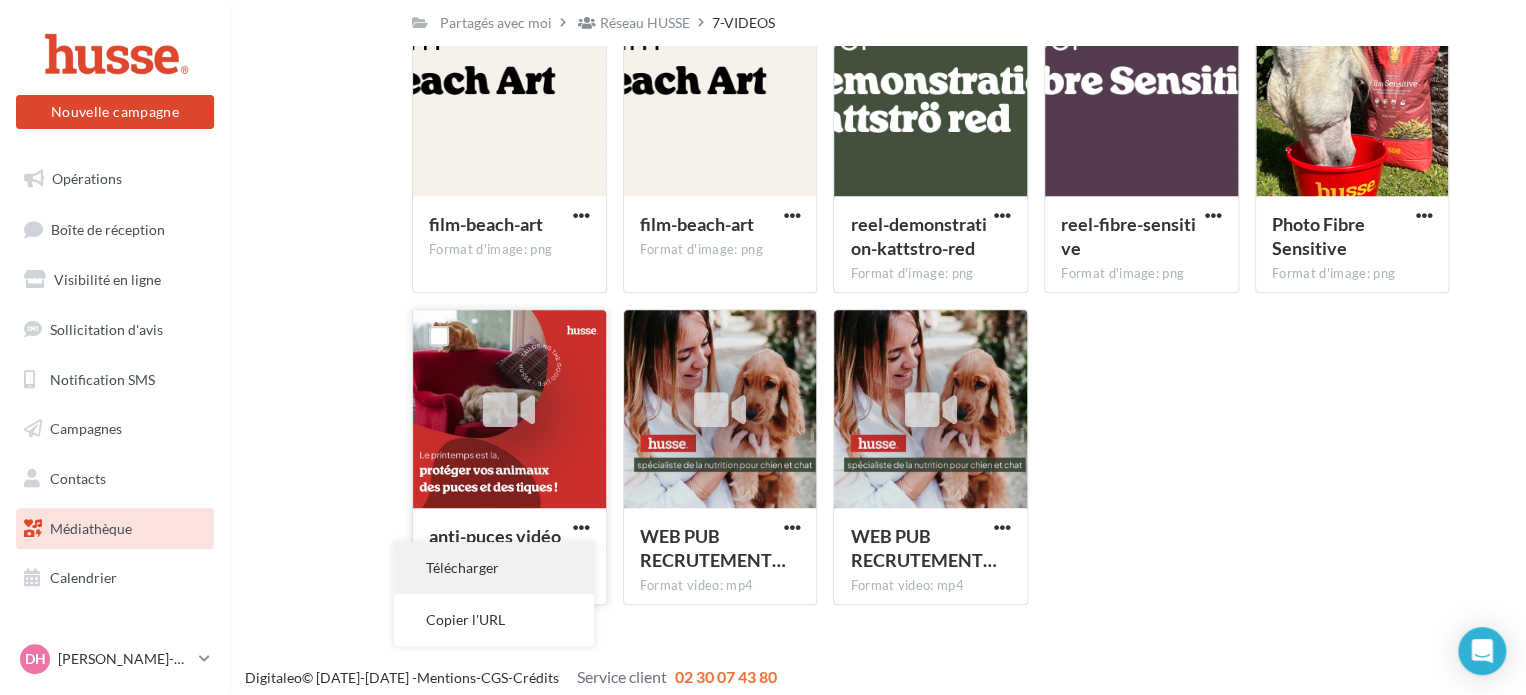type 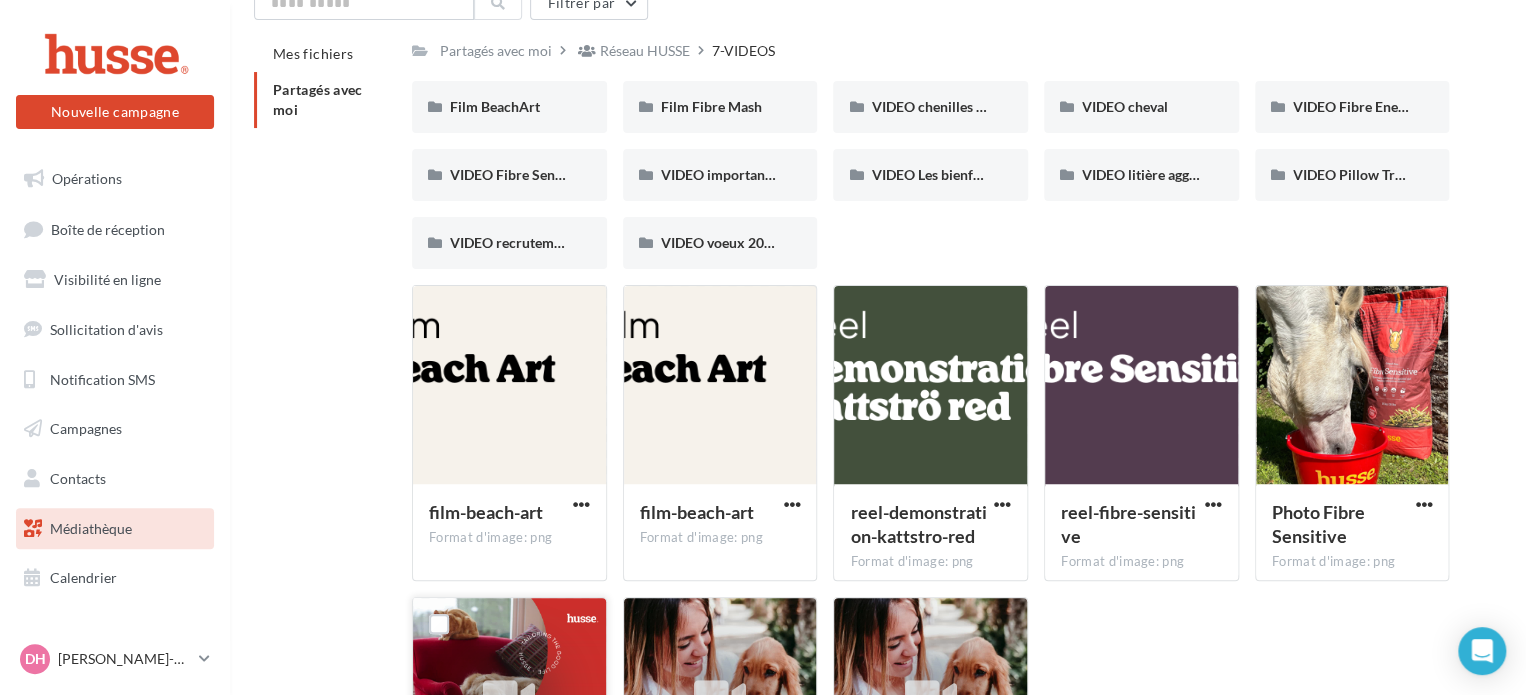 scroll, scrollTop: 92, scrollLeft: 0, axis: vertical 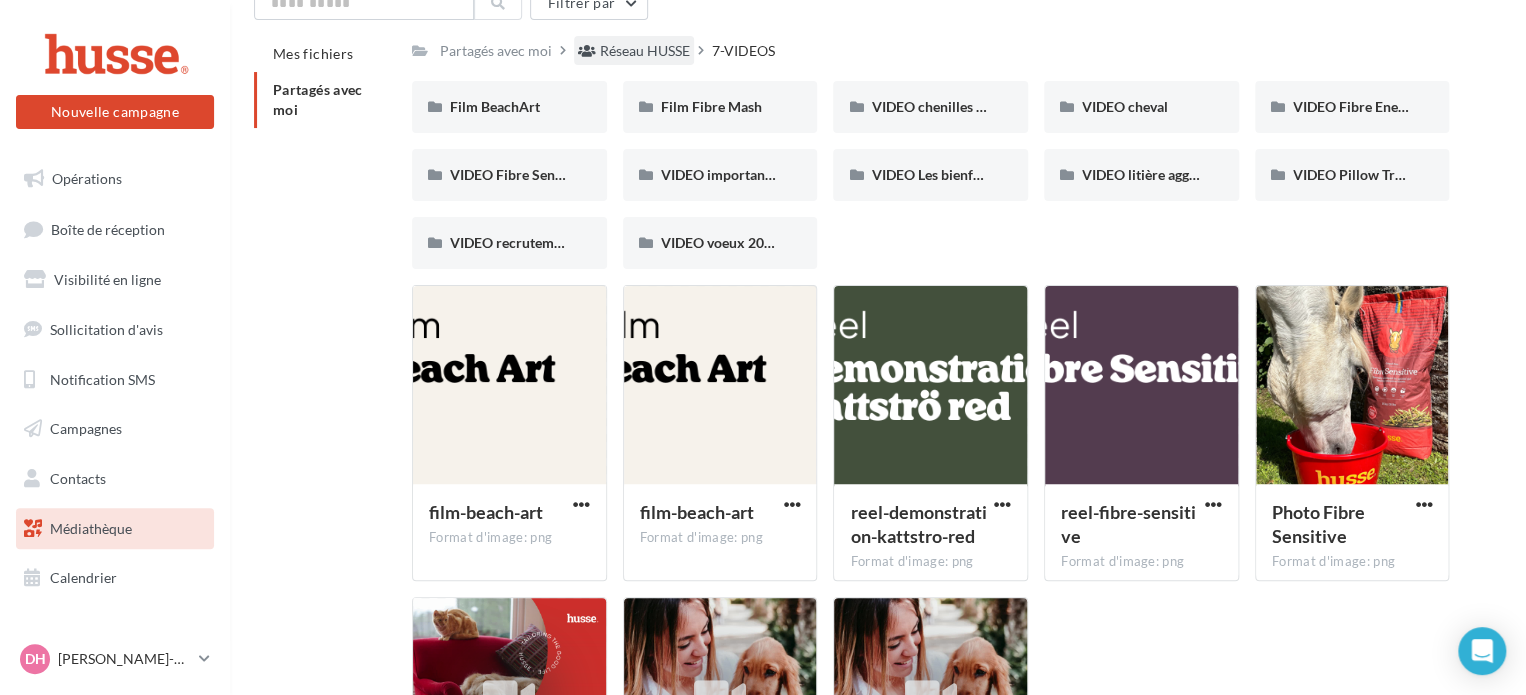 click on "Réseau HUSSE" at bounding box center [645, 51] 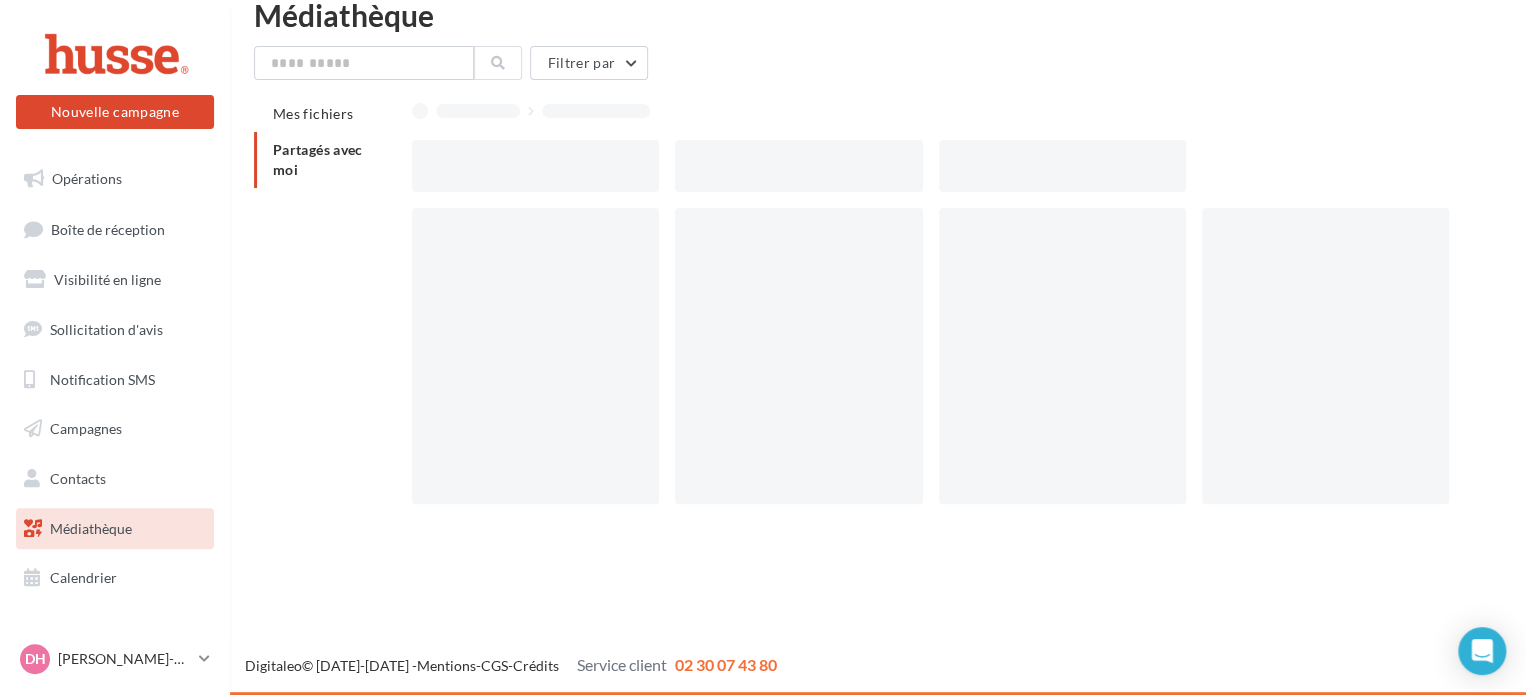 scroll, scrollTop: 32, scrollLeft: 0, axis: vertical 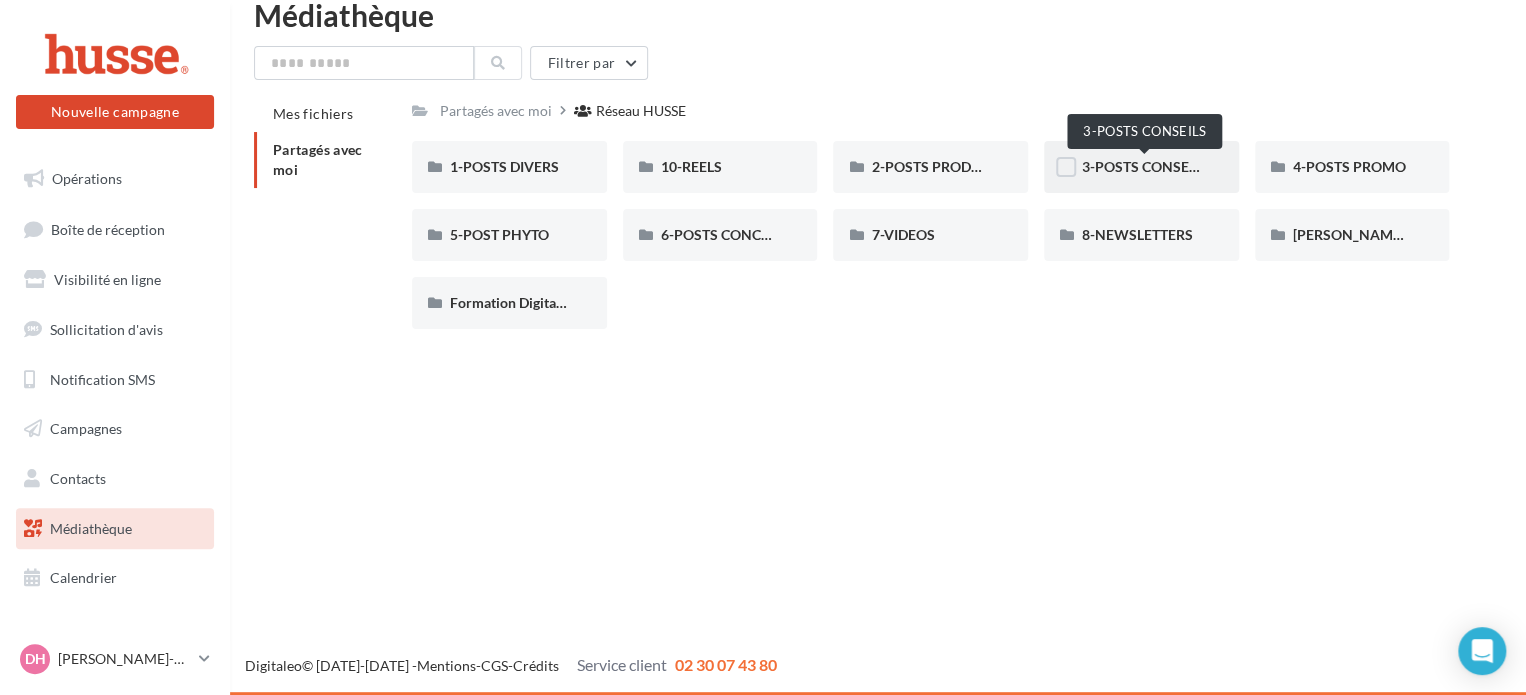 click on "3-POSTS CONSEILS" at bounding box center (1145, 166) 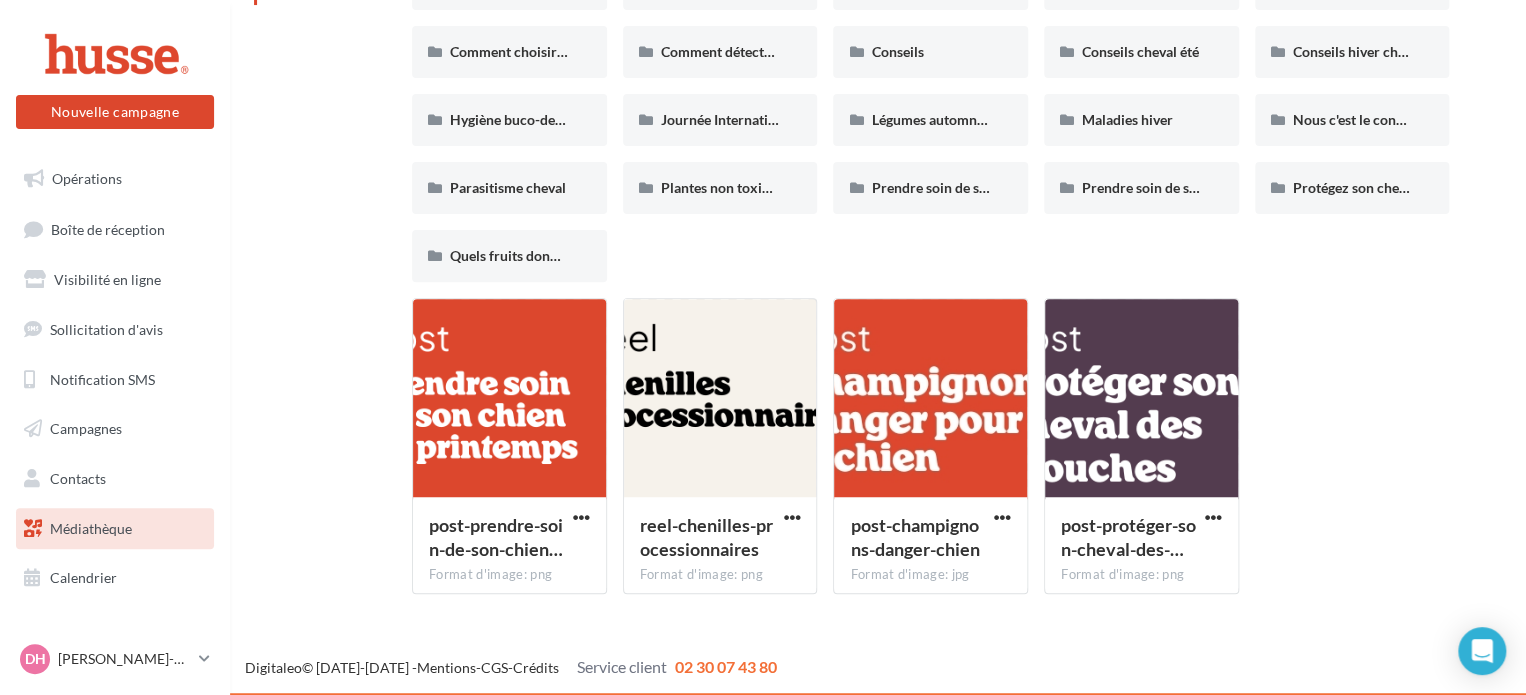 scroll, scrollTop: 0, scrollLeft: 0, axis: both 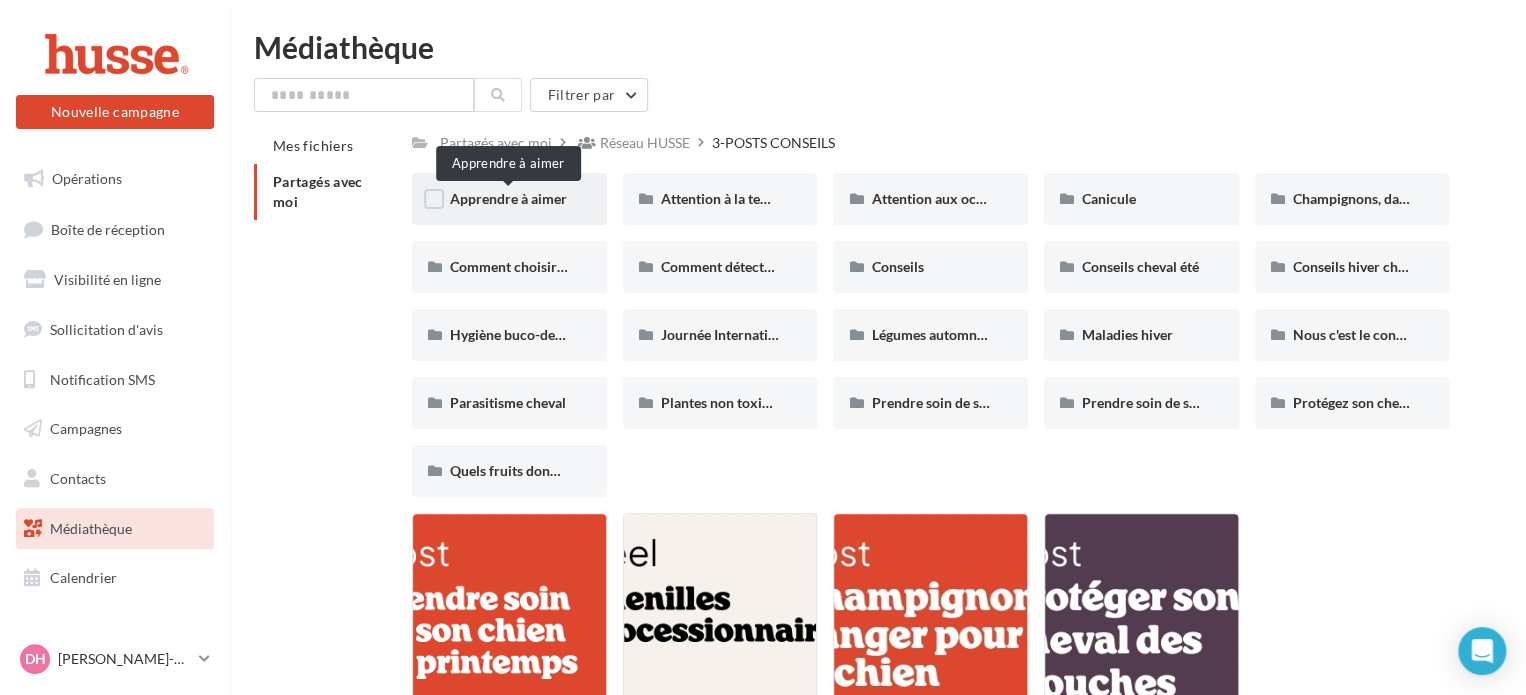 click on "Apprendre à aimer" at bounding box center [508, 198] 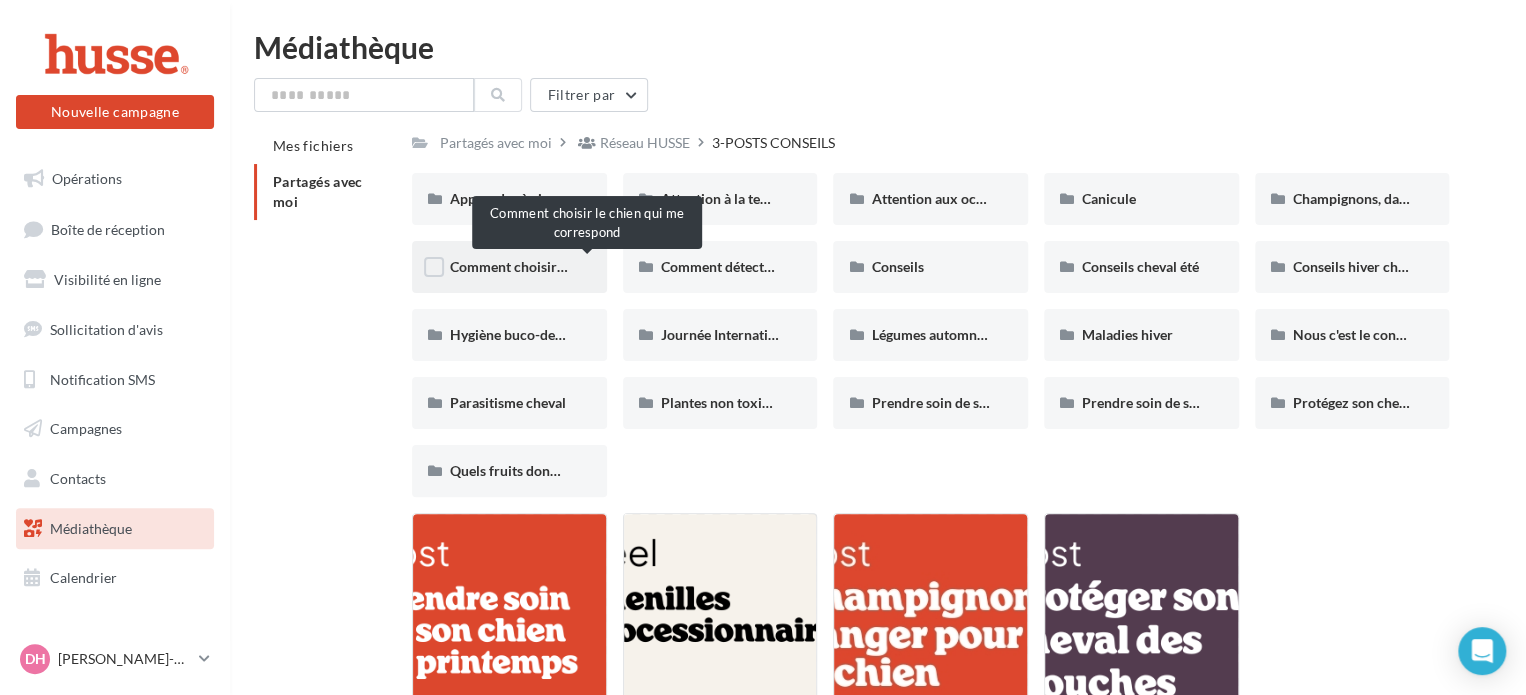 click on "Comment choisir le chien qui me correspond" at bounding box center [589, 266] 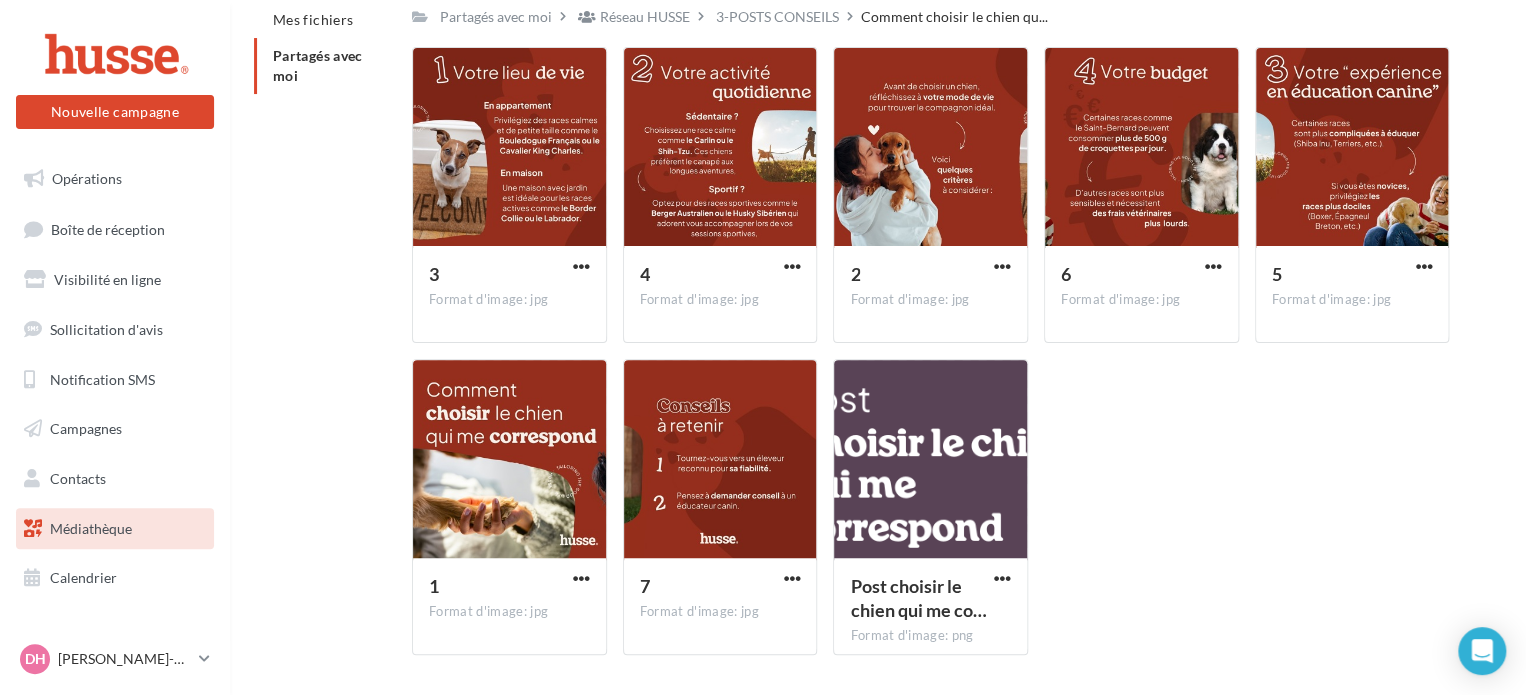 scroll, scrollTop: 0, scrollLeft: 0, axis: both 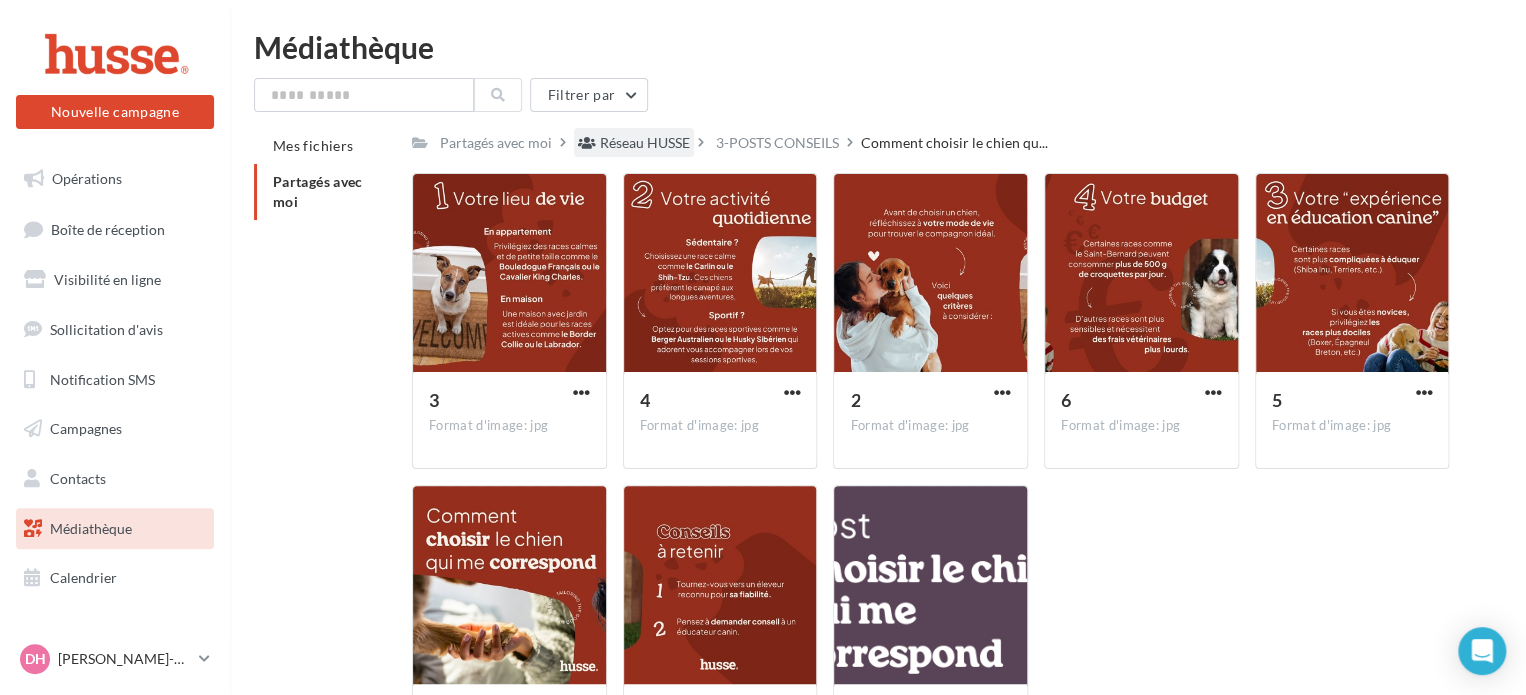 click on "Réseau HUSSE" at bounding box center [645, 143] 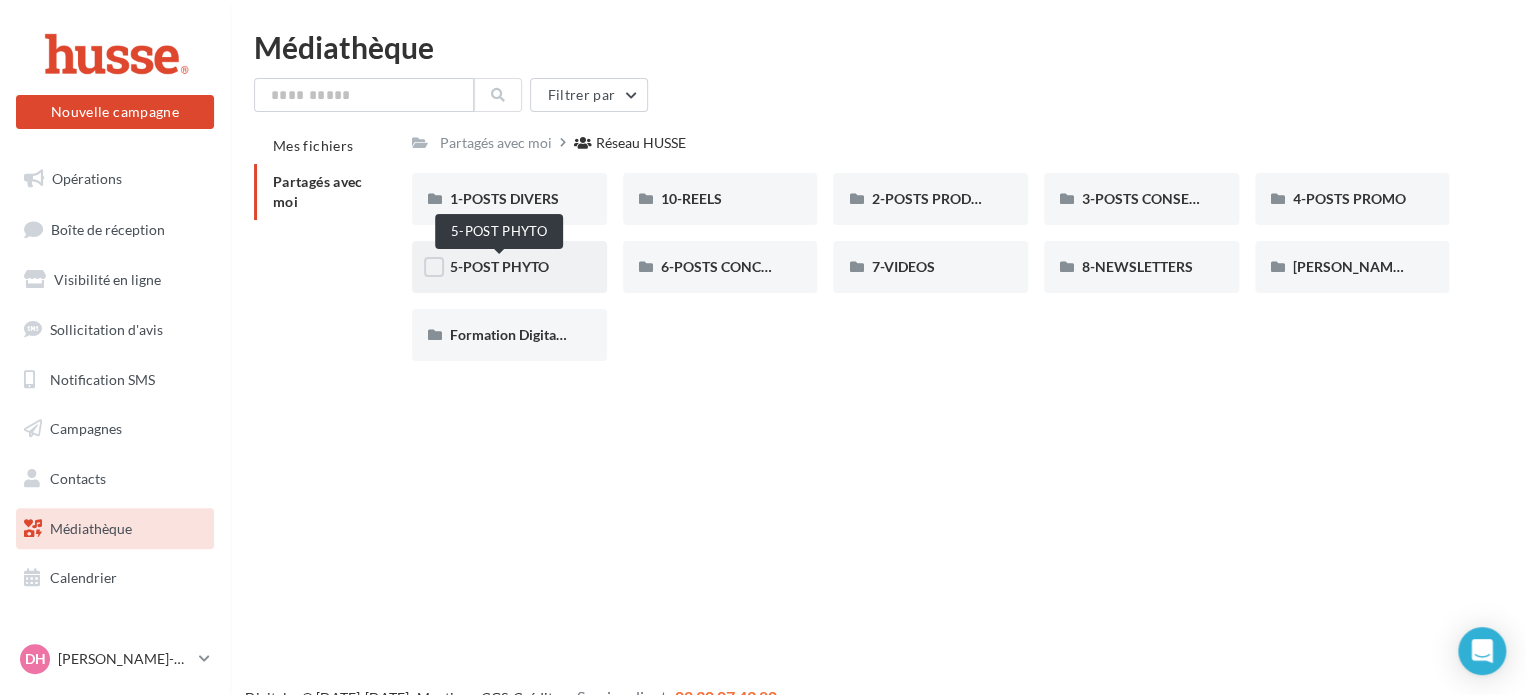 click on "5-POST PHYTO" at bounding box center [499, 266] 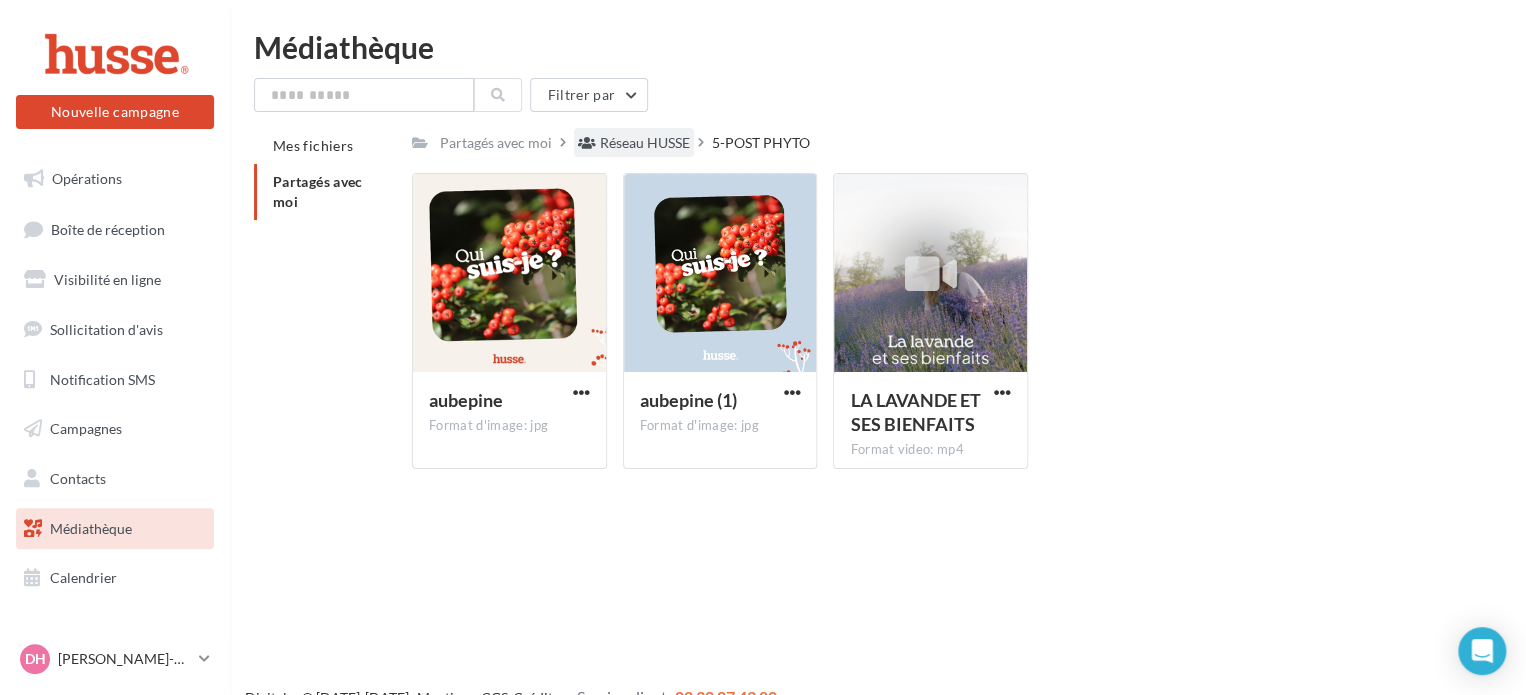 click on "Réseau HUSSE" at bounding box center (645, 143) 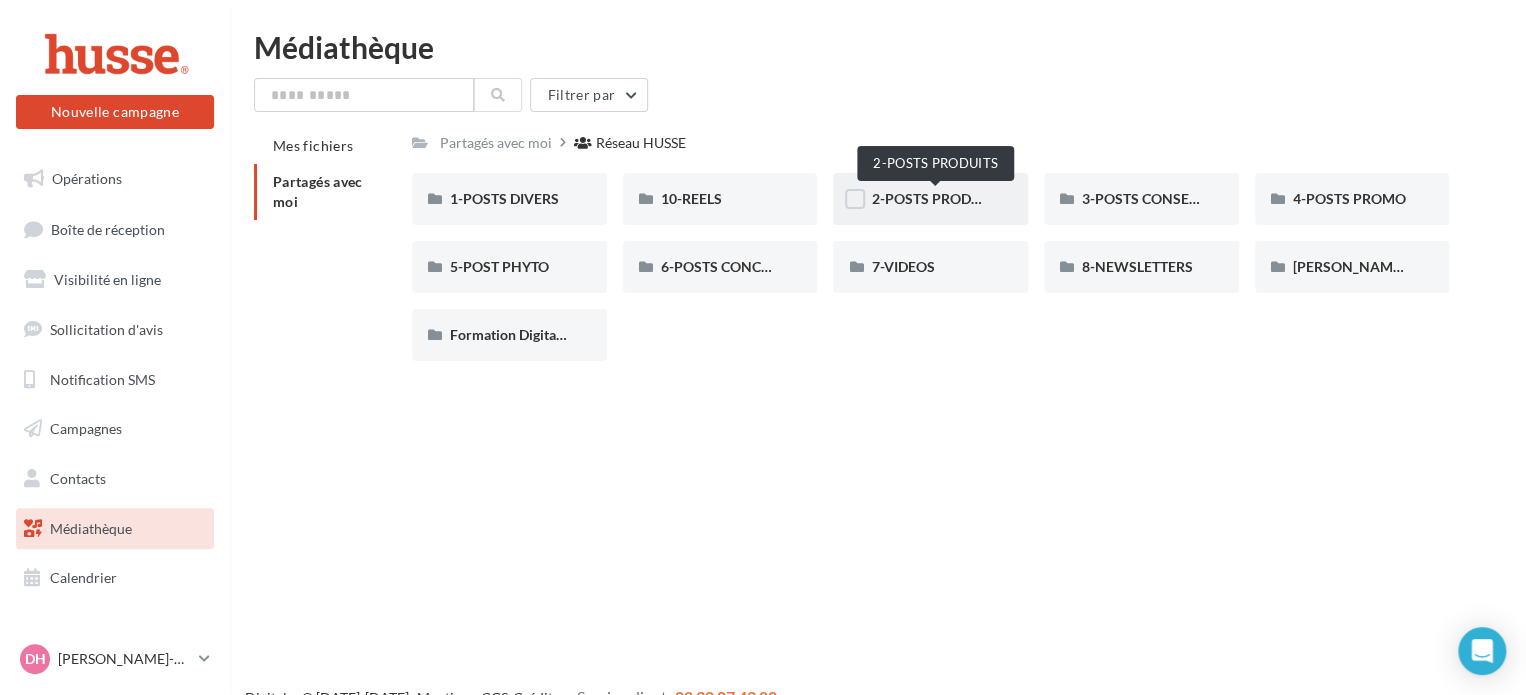 click on "2-POSTS PRODUITS" at bounding box center (935, 198) 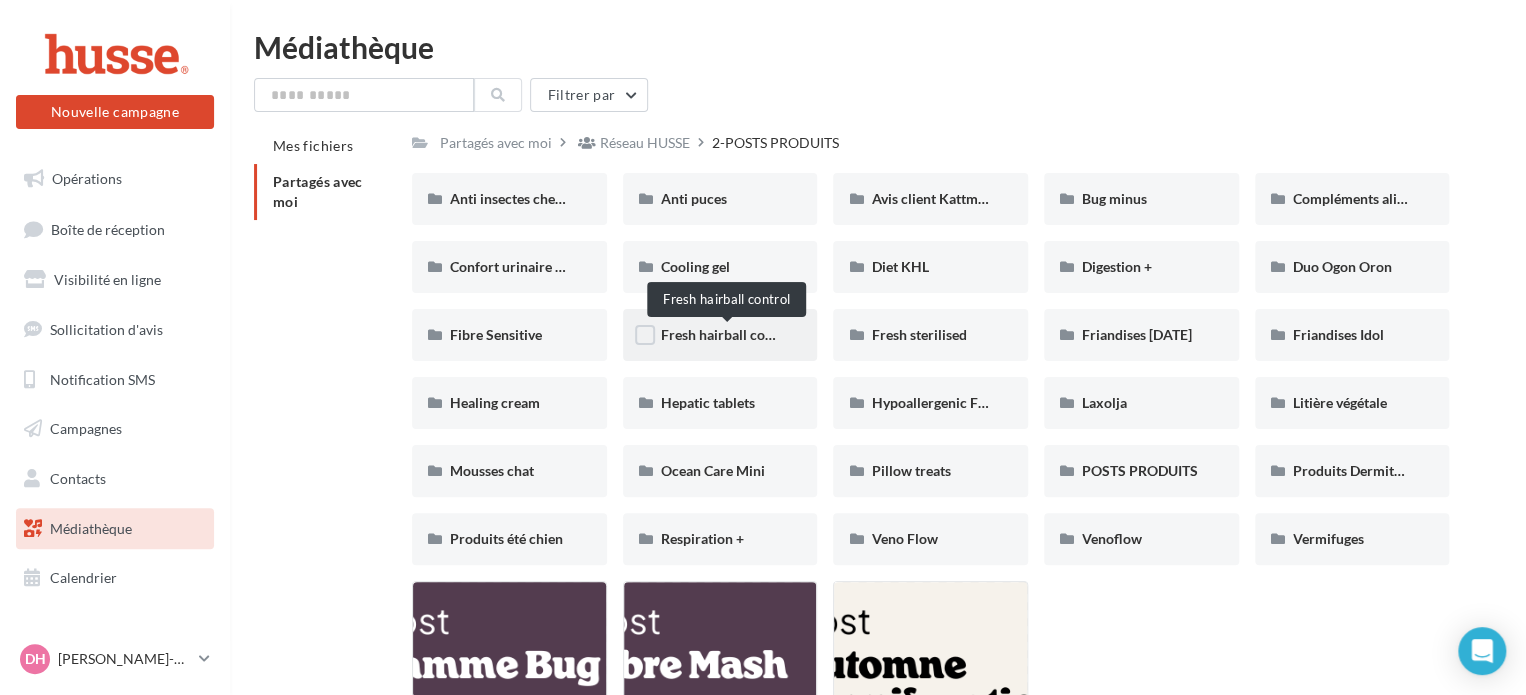click on "Fresh hairball control" at bounding box center [728, 334] 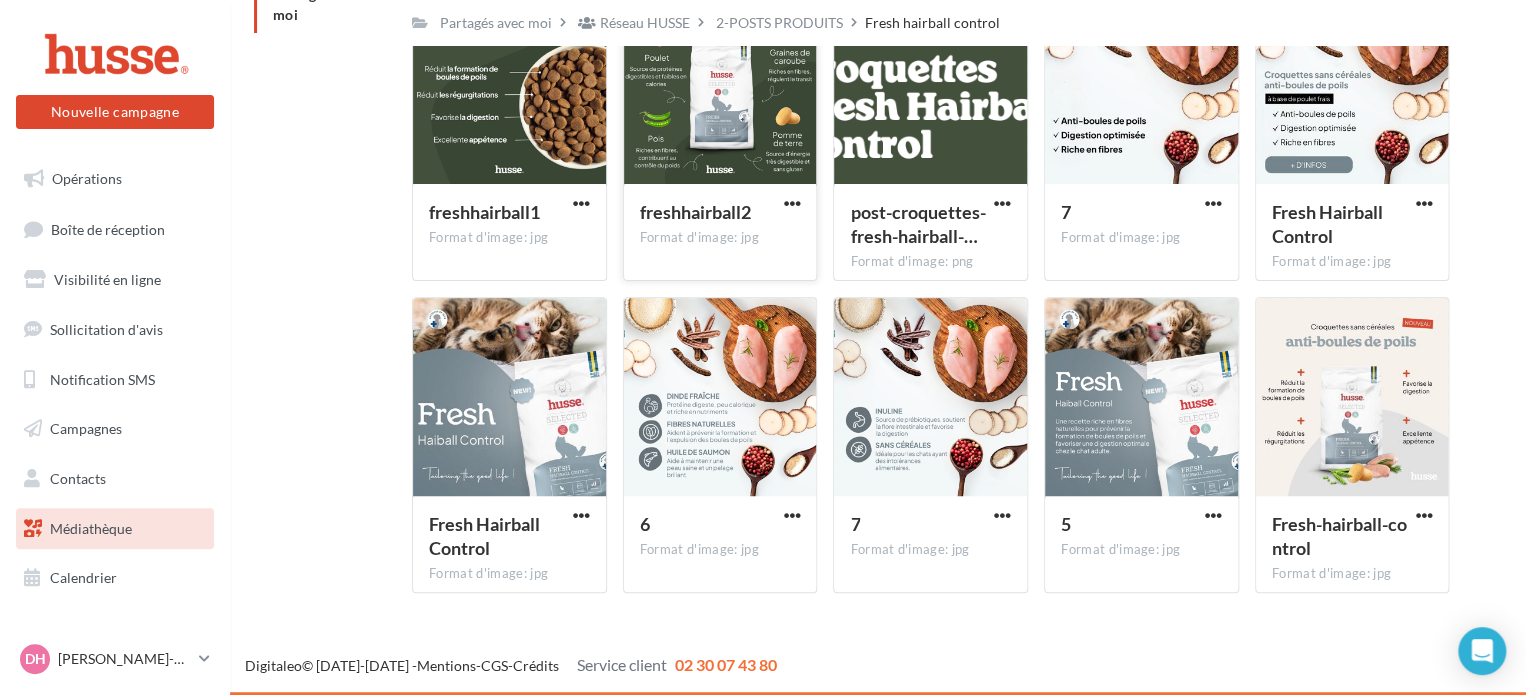 scroll, scrollTop: 0, scrollLeft: 0, axis: both 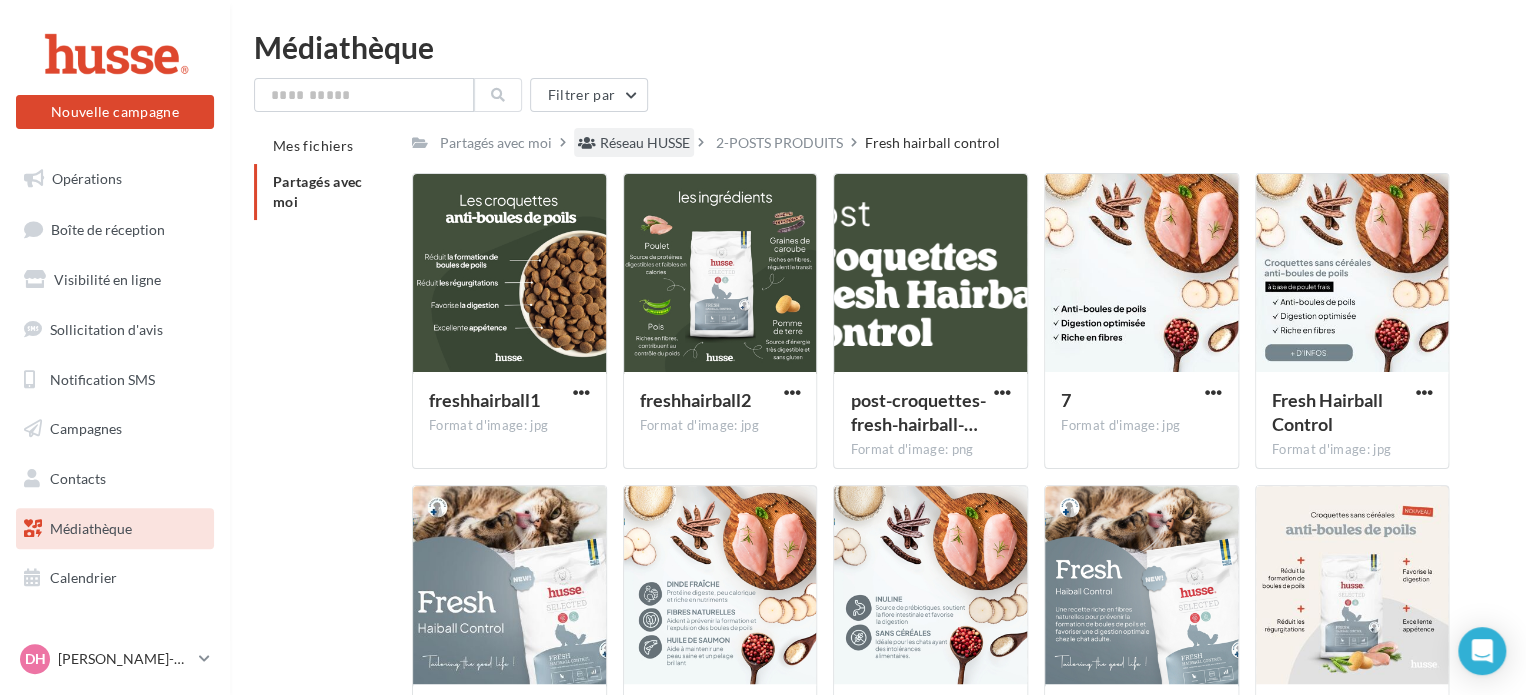 click on "Réseau HUSSE" at bounding box center (645, 143) 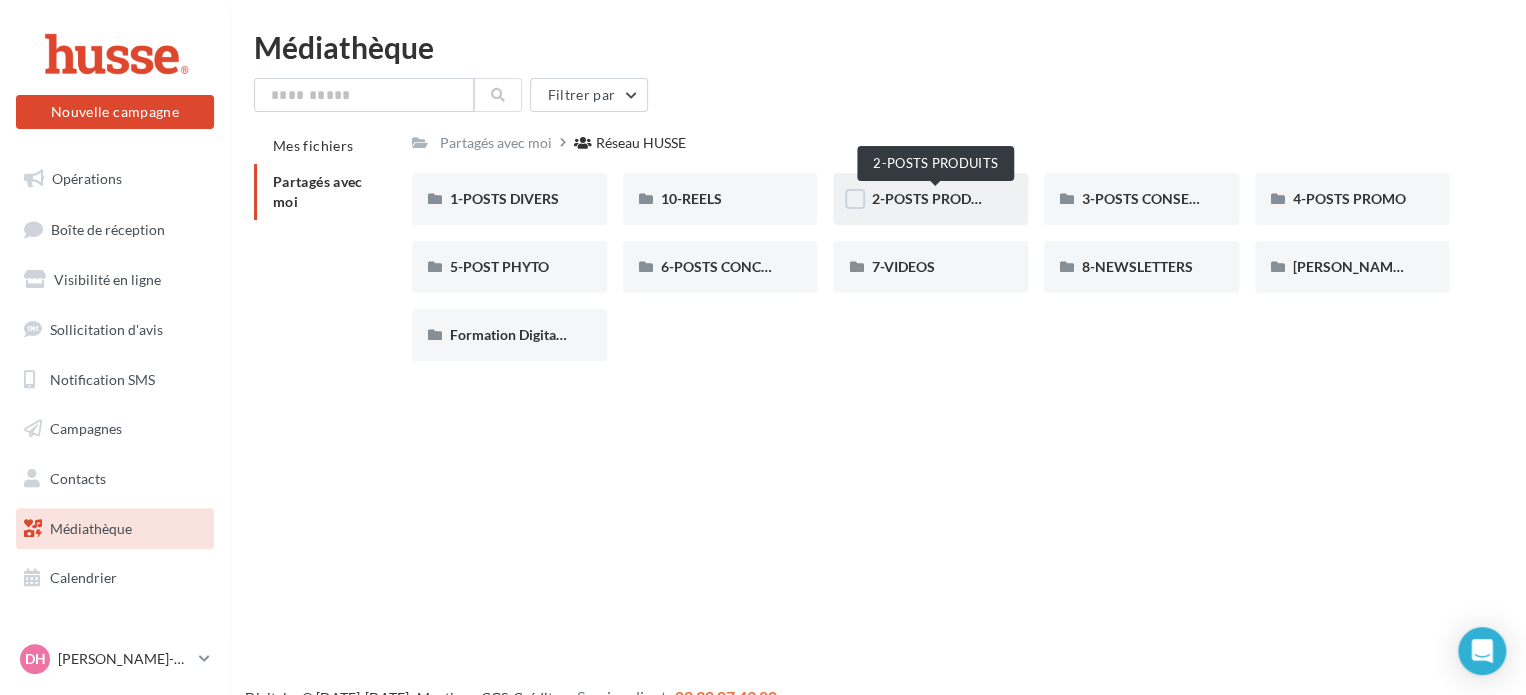 click on "2-POSTS PRODUITS" at bounding box center [935, 198] 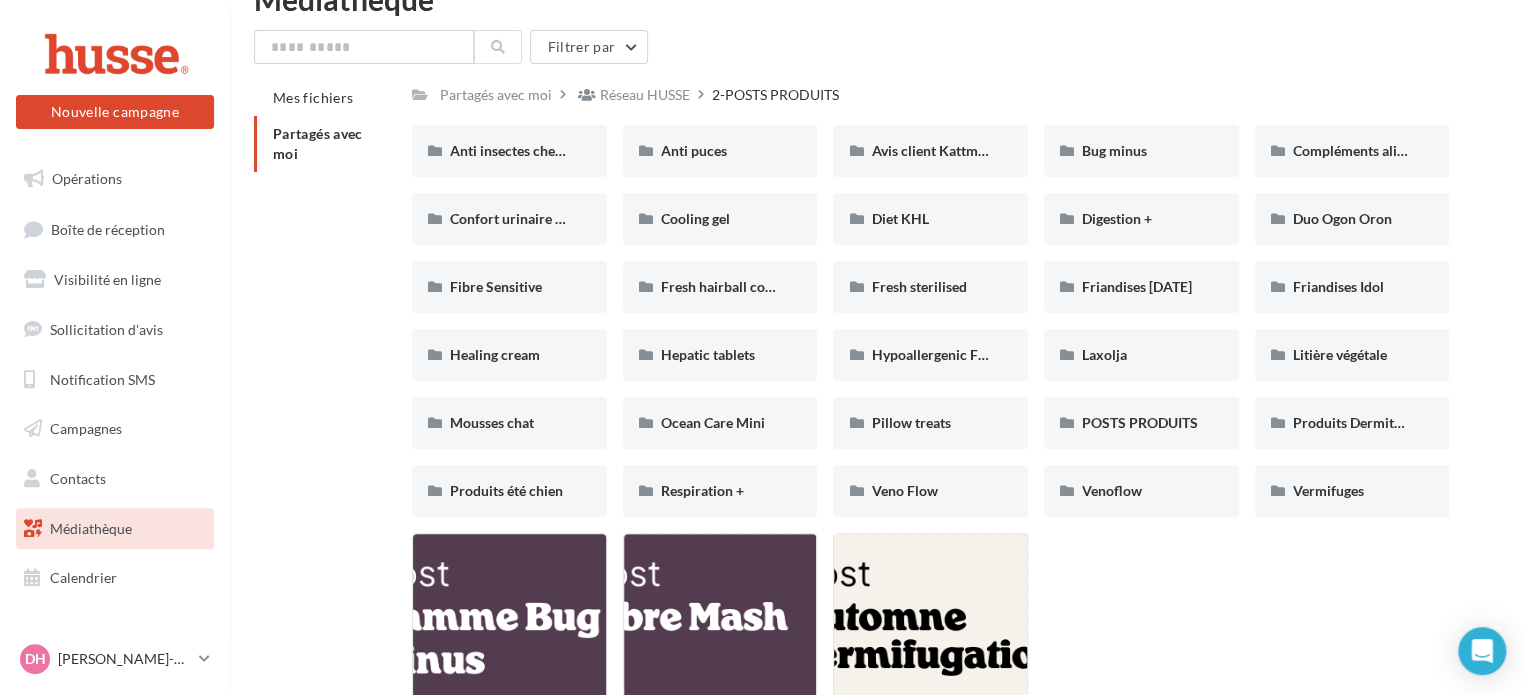 scroll, scrollTop: 50, scrollLeft: 0, axis: vertical 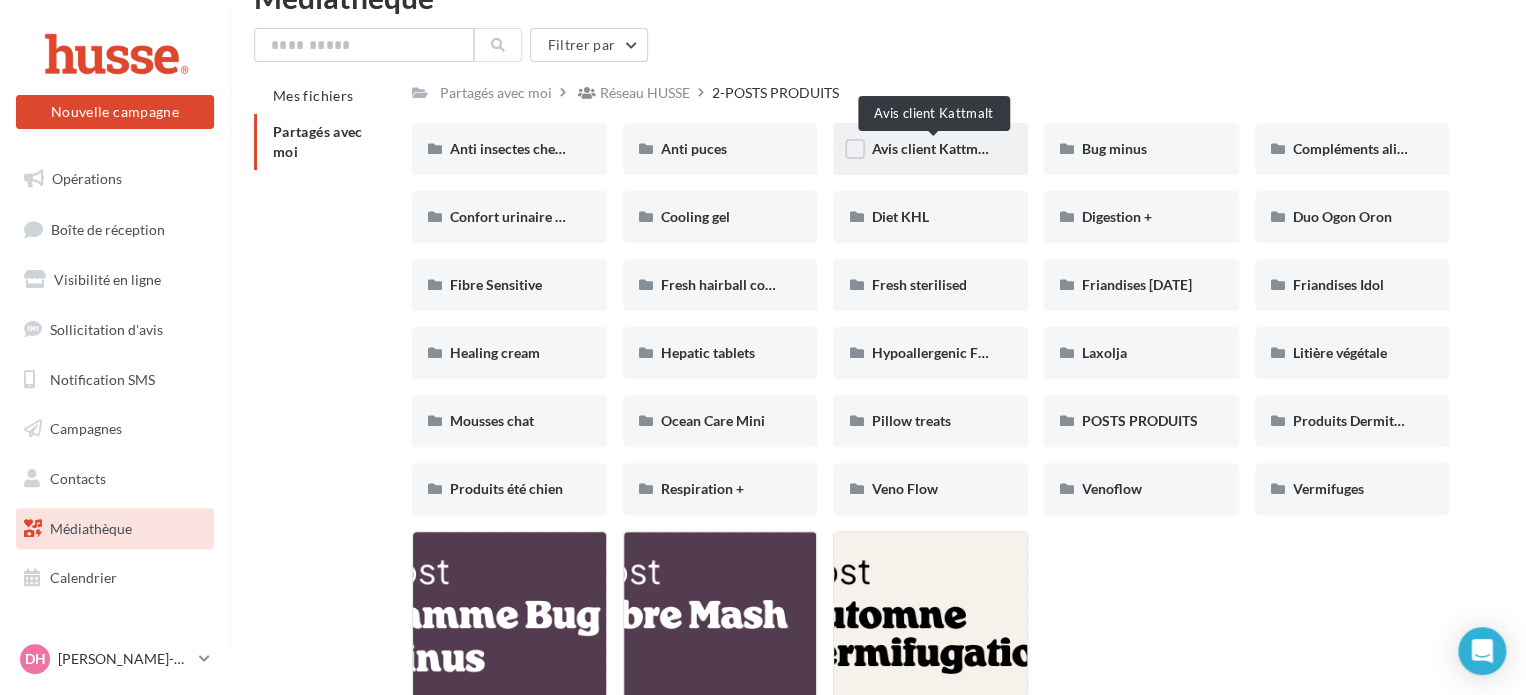 click on "Avis client Kattmalt" at bounding box center [932, 148] 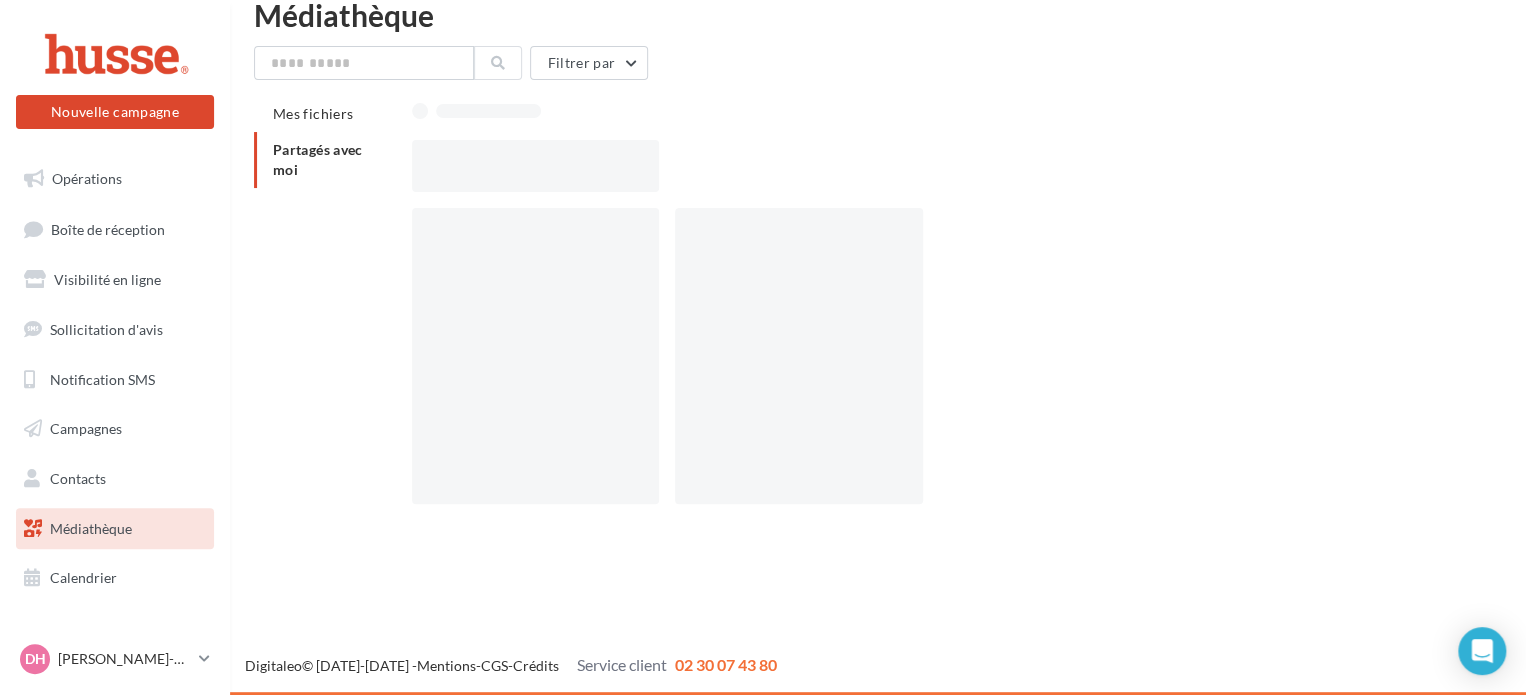 scroll, scrollTop: 32, scrollLeft: 0, axis: vertical 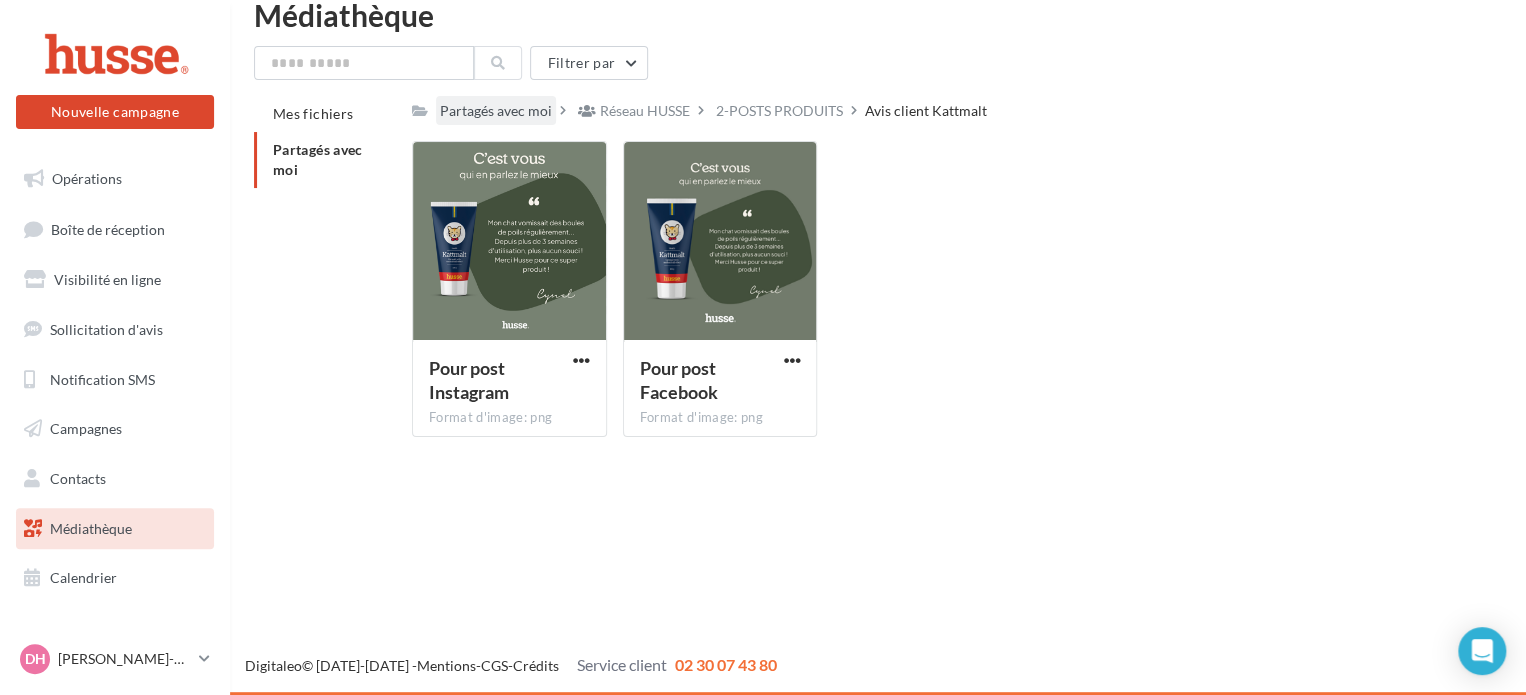 click on "Partagés avec moi" at bounding box center [496, 111] 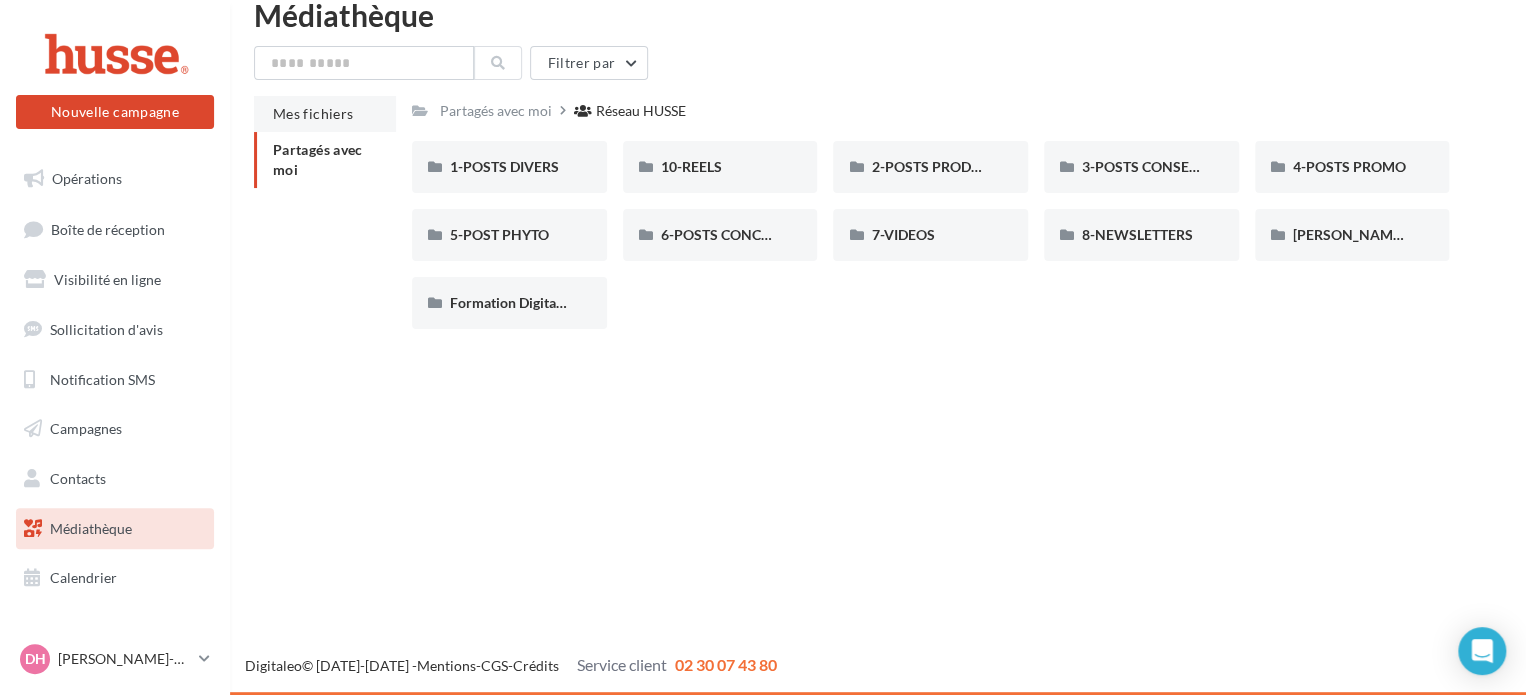 click on "Mes fichiers" at bounding box center [313, 113] 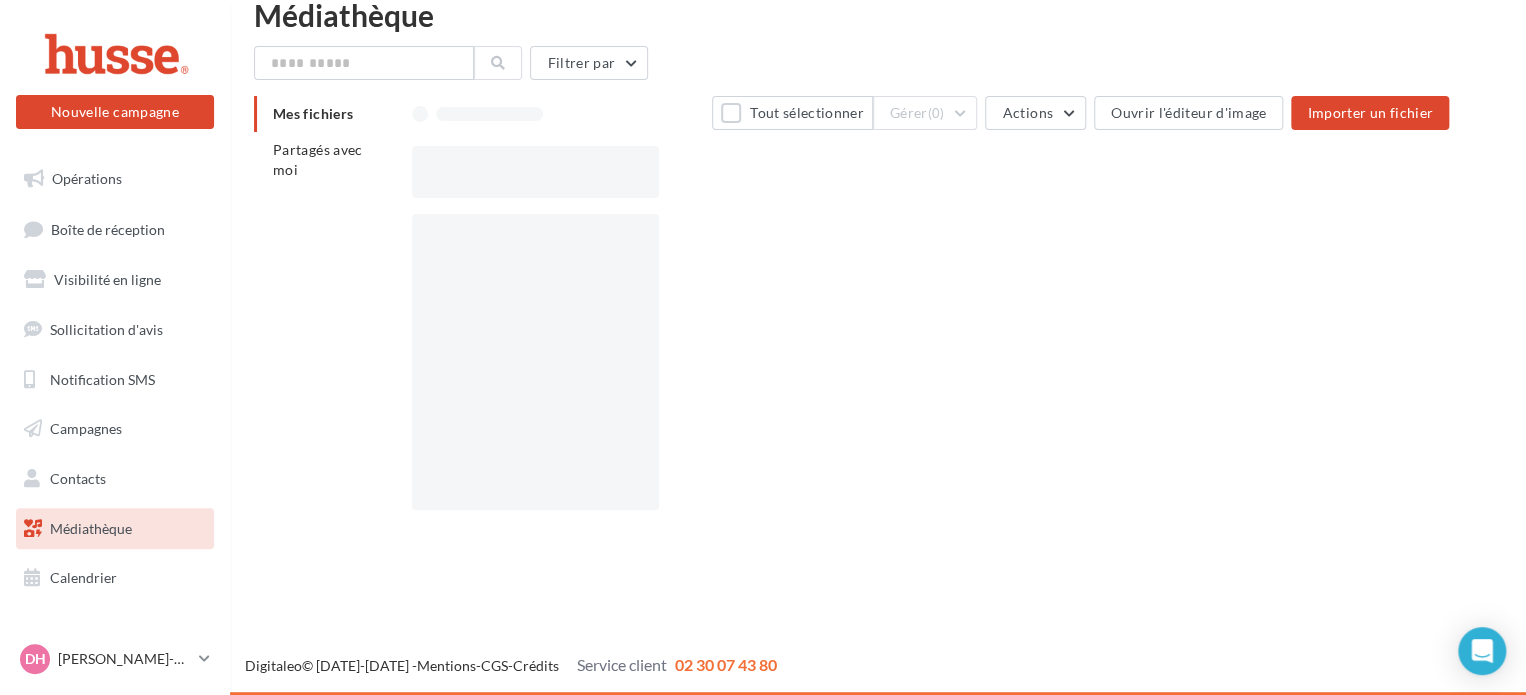 scroll, scrollTop: 50, scrollLeft: 0, axis: vertical 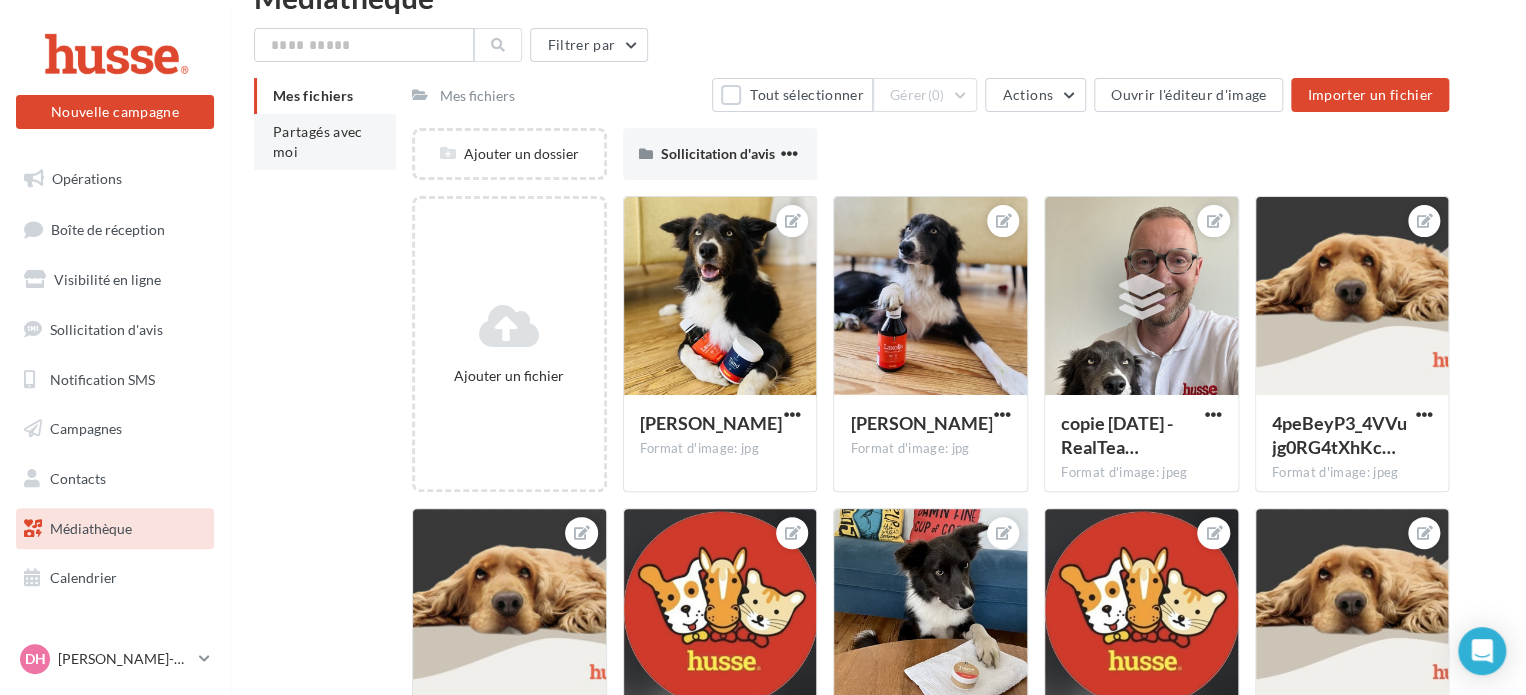 click on "Partagés avec moi" at bounding box center [318, 141] 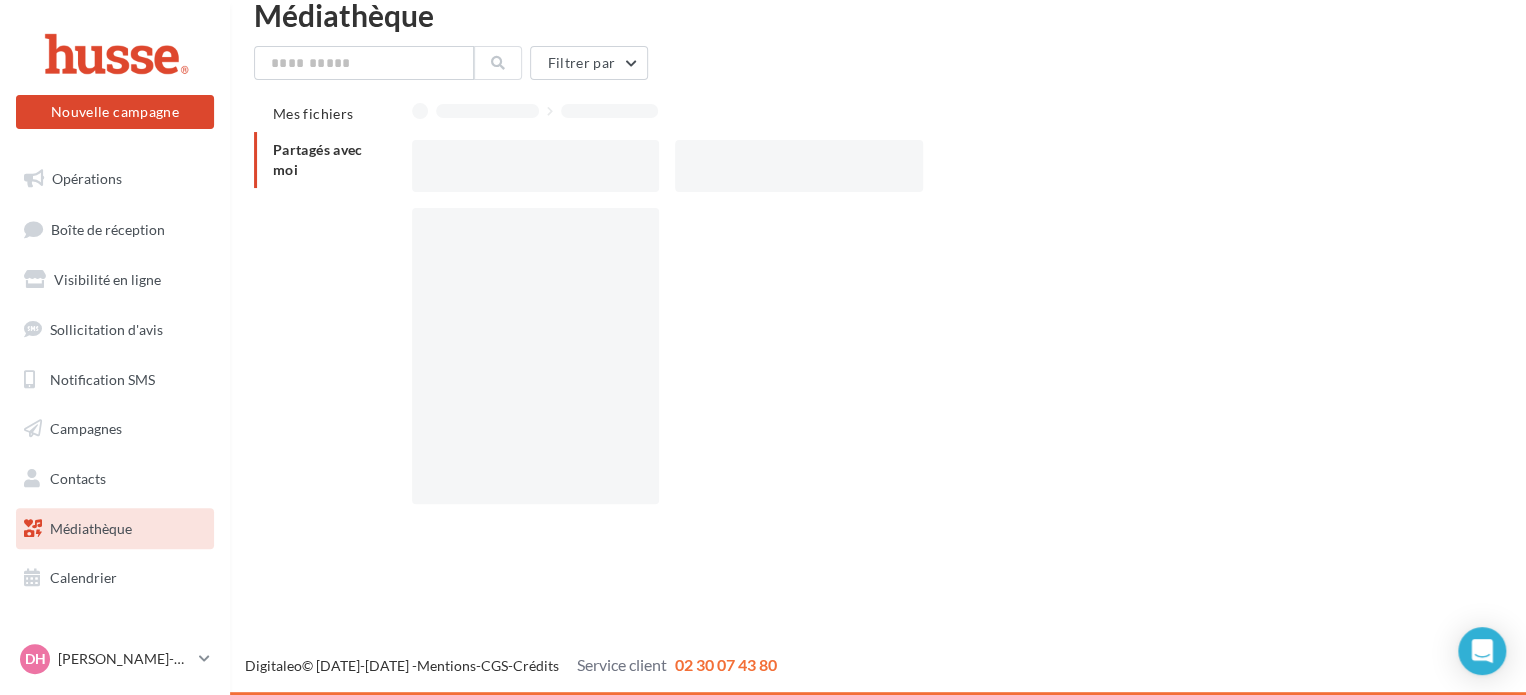 scroll, scrollTop: 32, scrollLeft: 0, axis: vertical 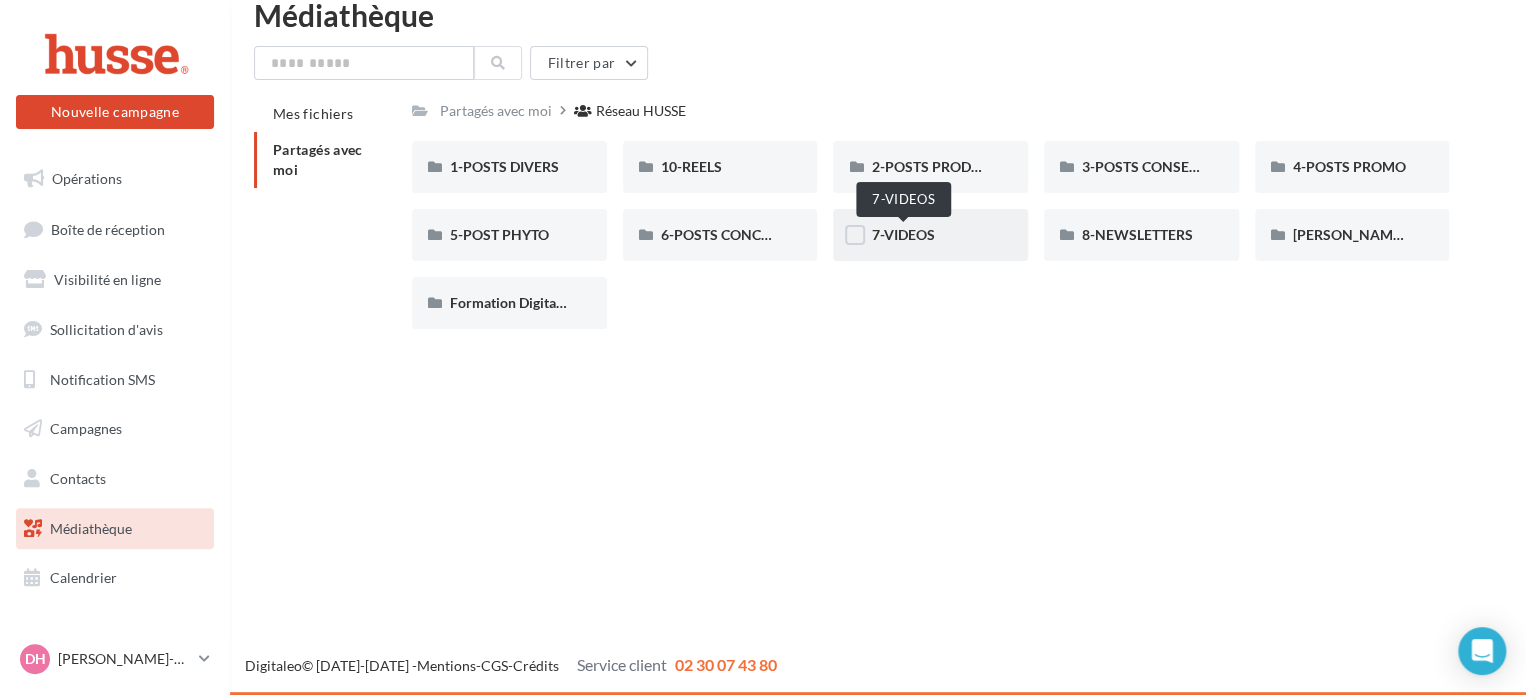 click on "7-VIDEOS" at bounding box center [902, 234] 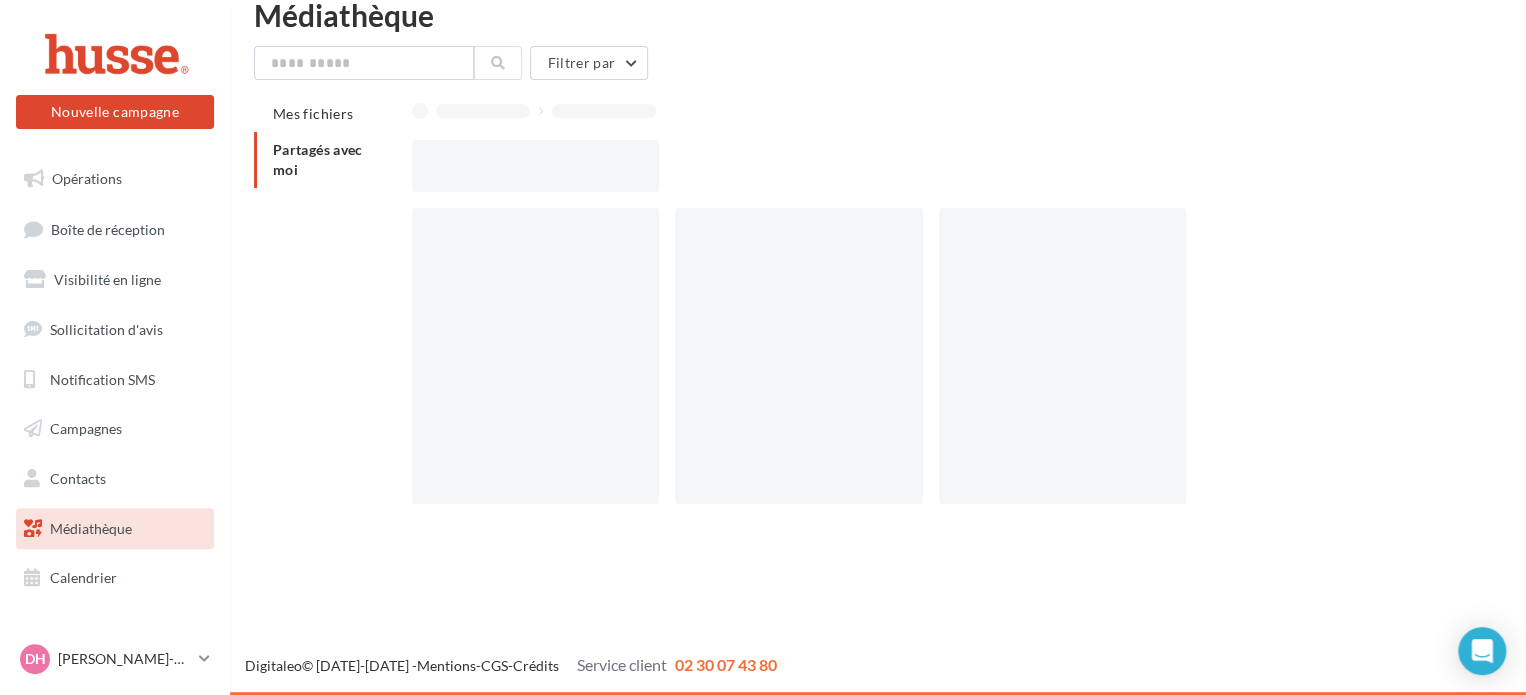 scroll, scrollTop: 50, scrollLeft: 0, axis: vertical 